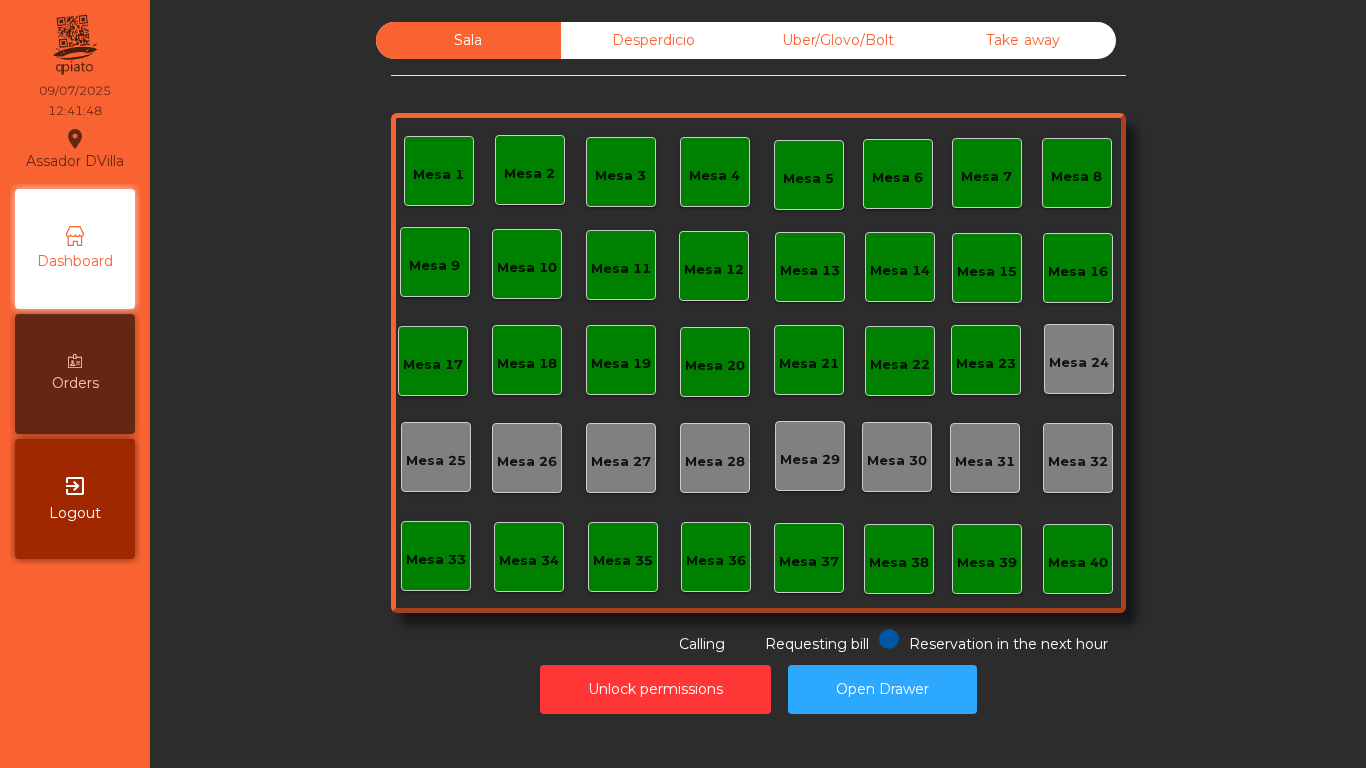 scroll, scrollTop: 0, scrollLeft: 0, axis: both 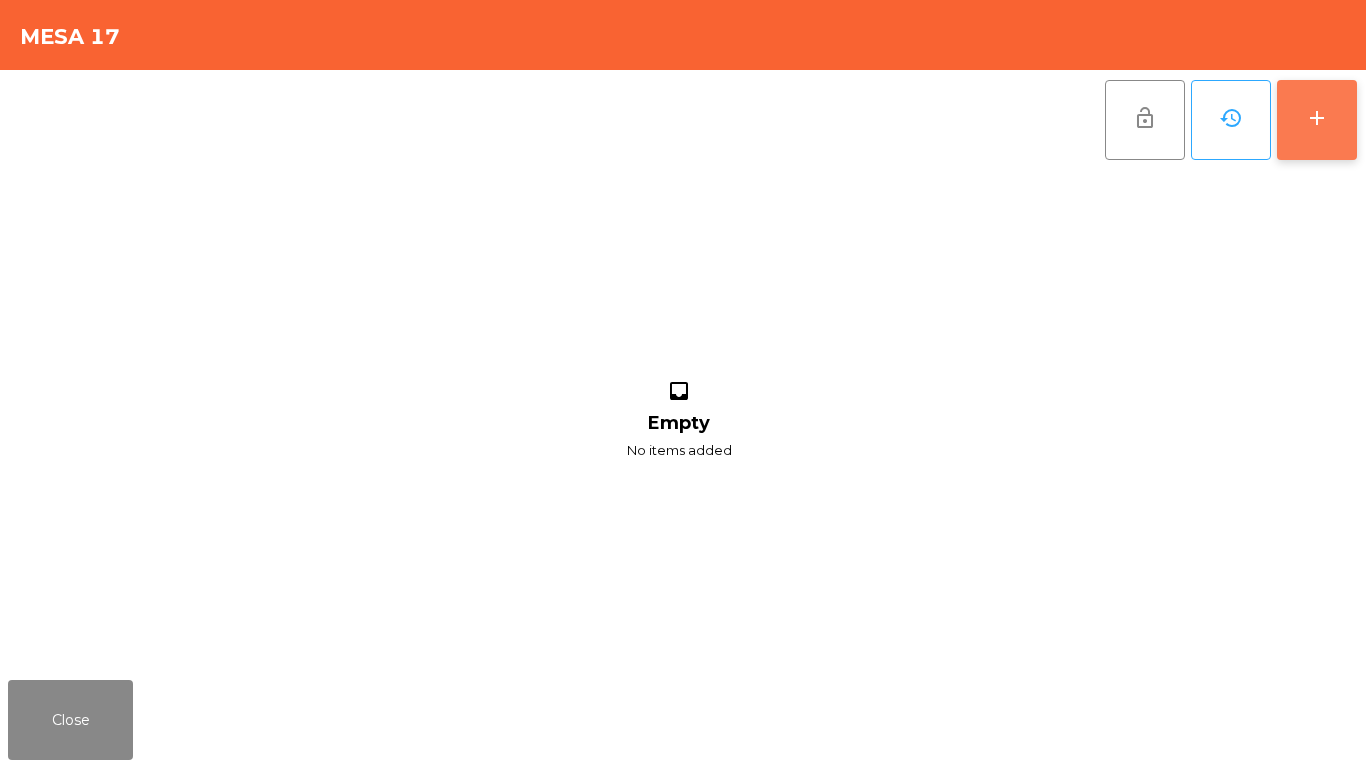 click on "add" at bounding box center (1317, 120) 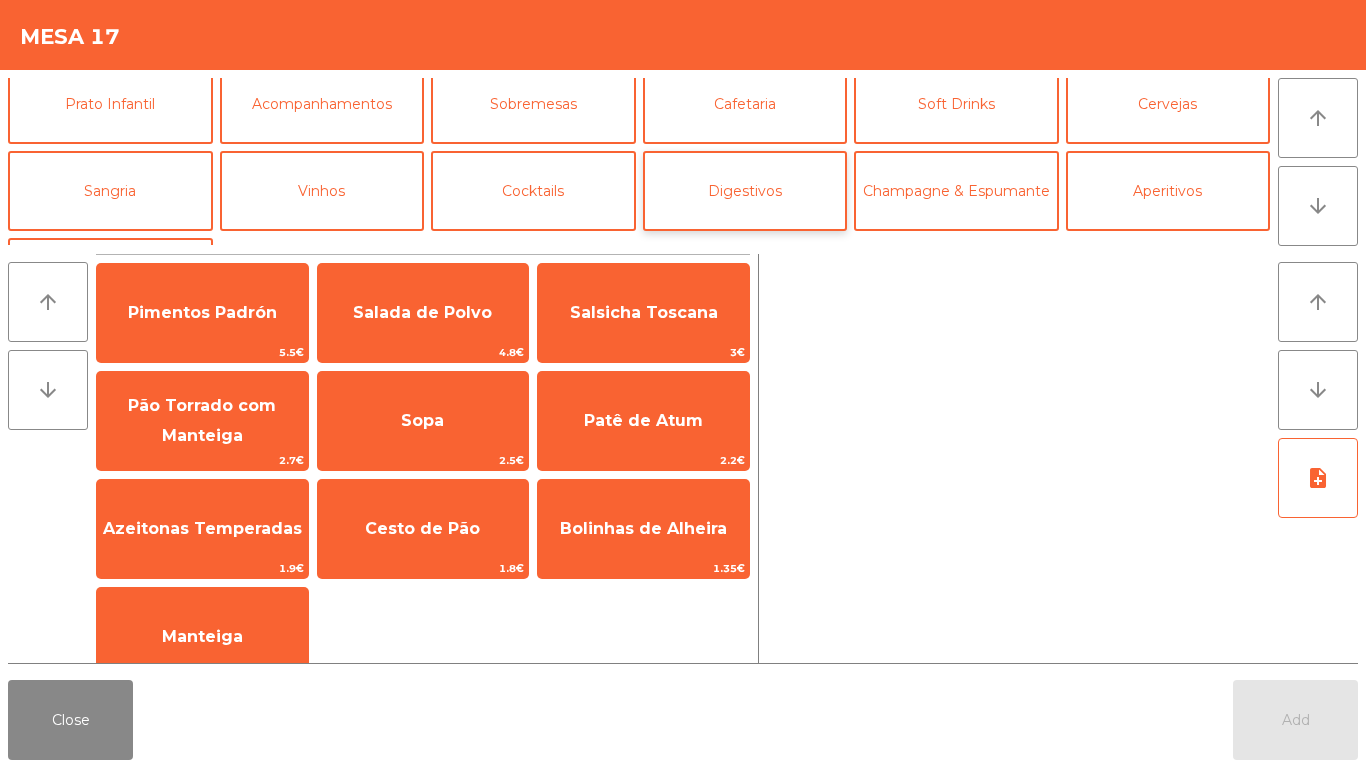 scroll, scrollTop: 0, scrollLeft: 0, axis: both 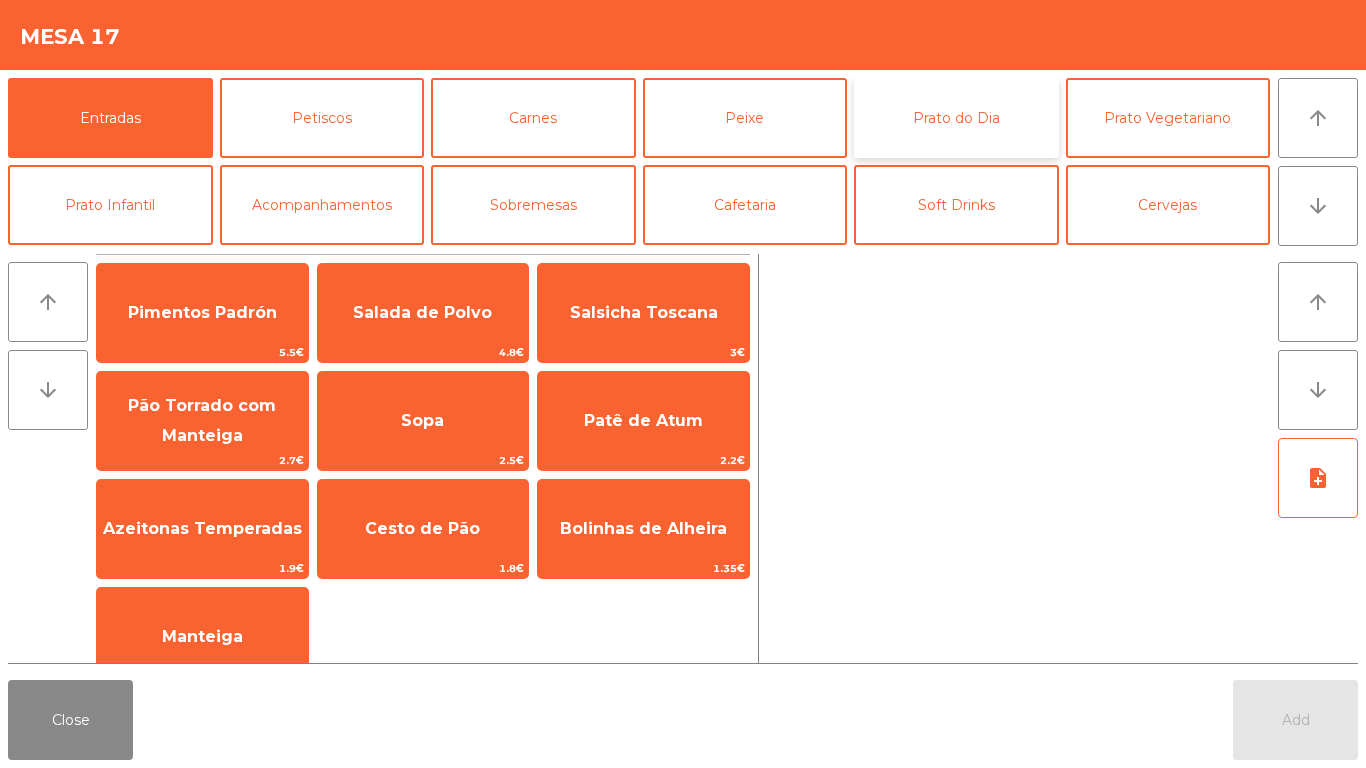 click on "Prato do Dia" at bounding box center [956, 118] 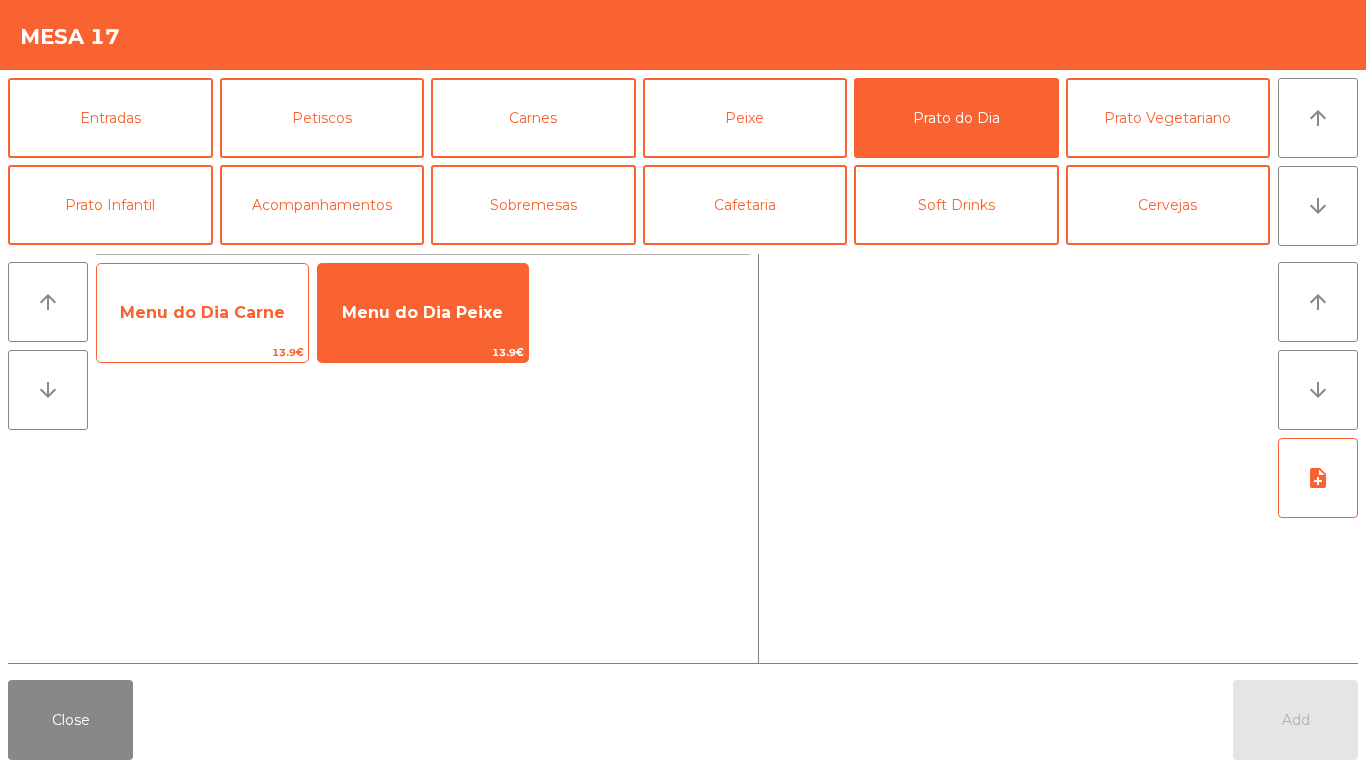 click on "13.9€" at bounding box center [202, 352] 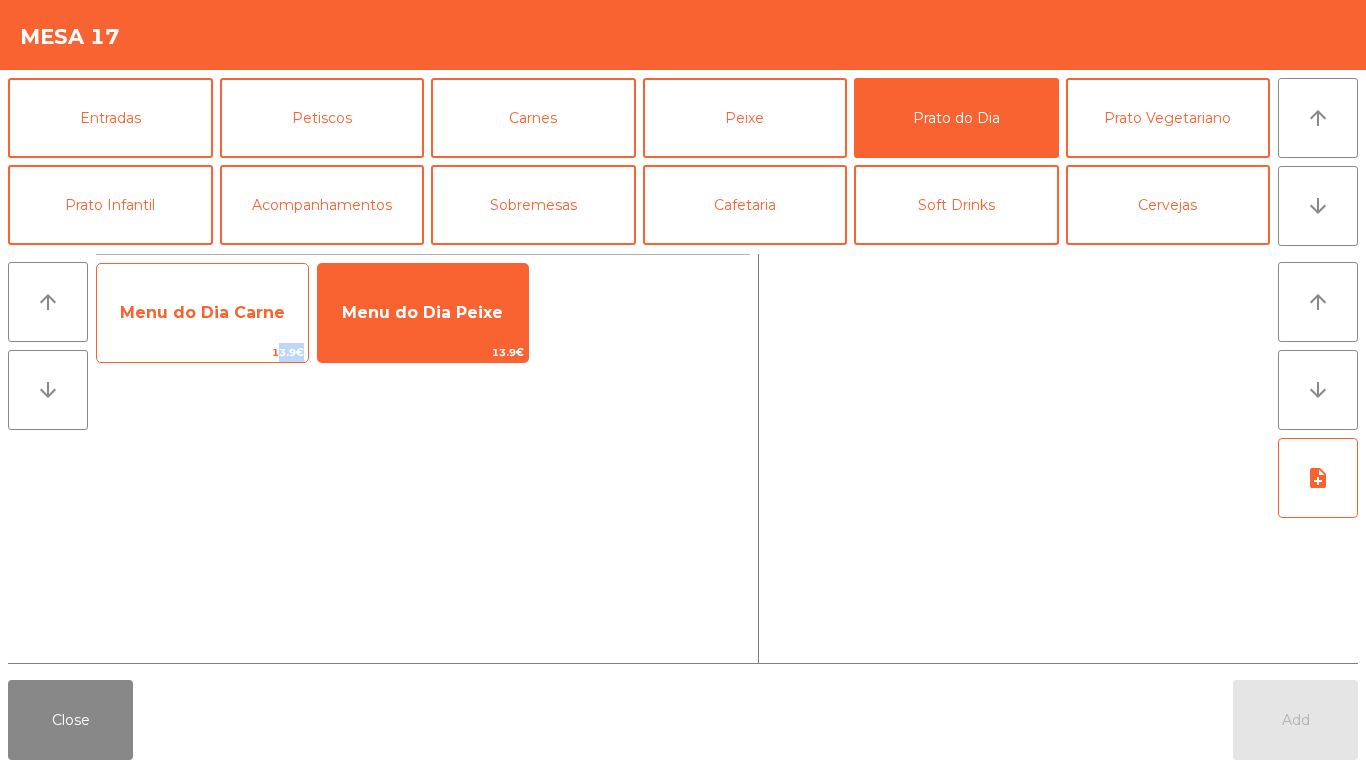 click on "13.9€" at bounding box center (202, 352) 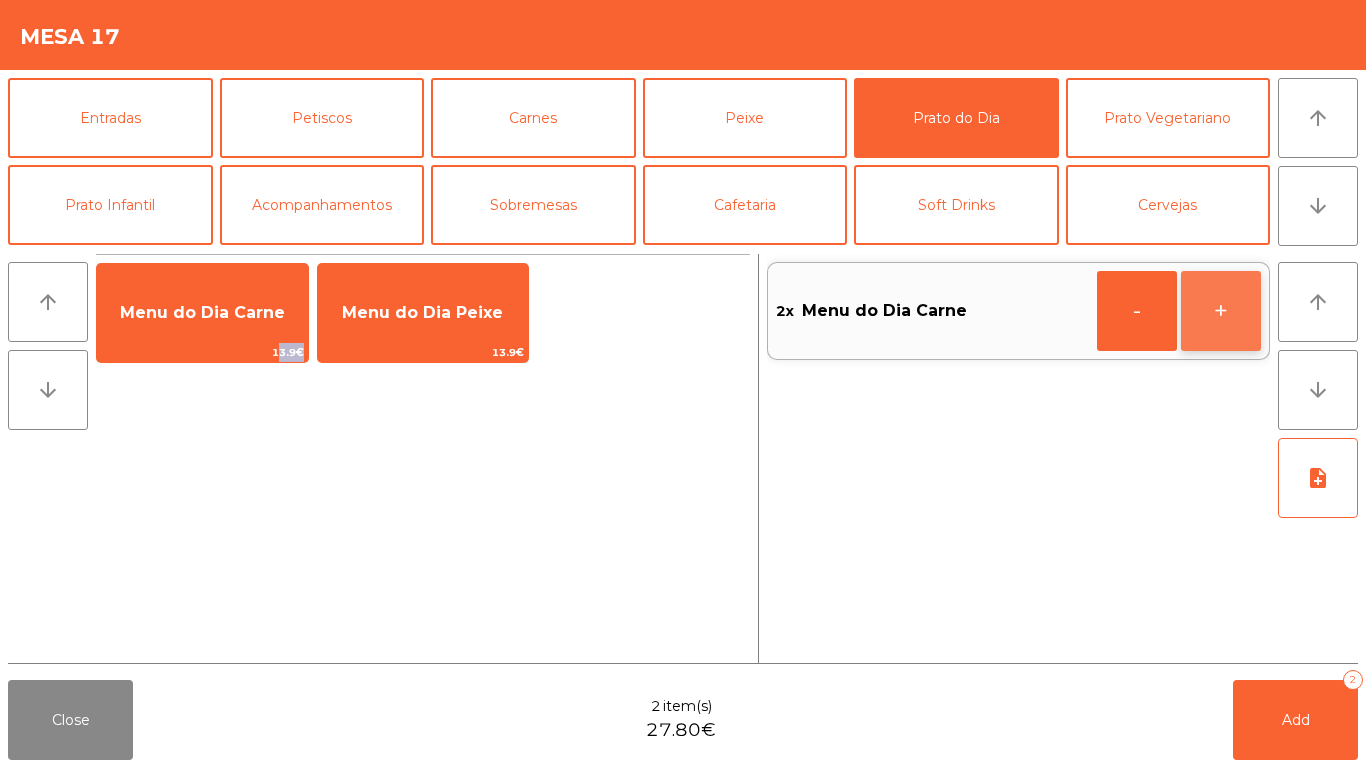 click on "+" at bounding box center (1137, 311) 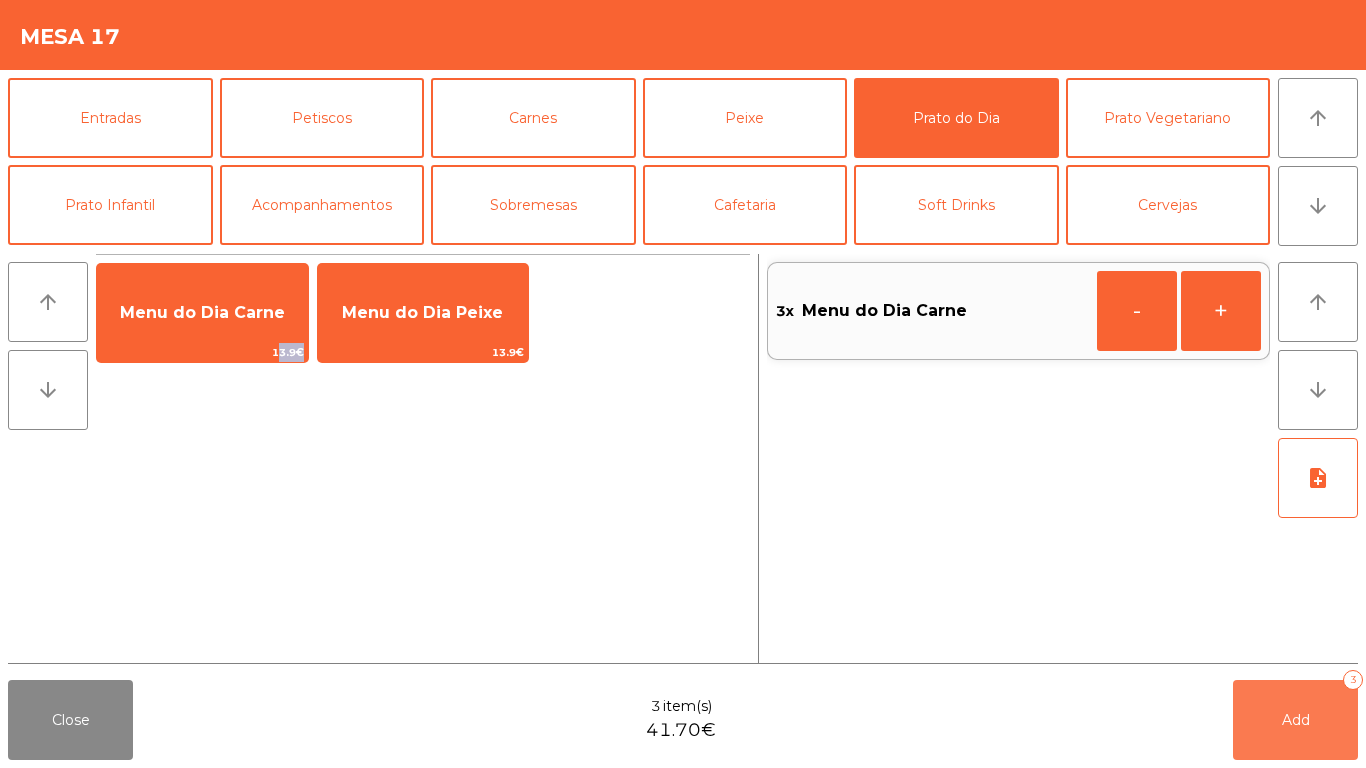 click on "Add   3" at bounding box center (1295, 720) 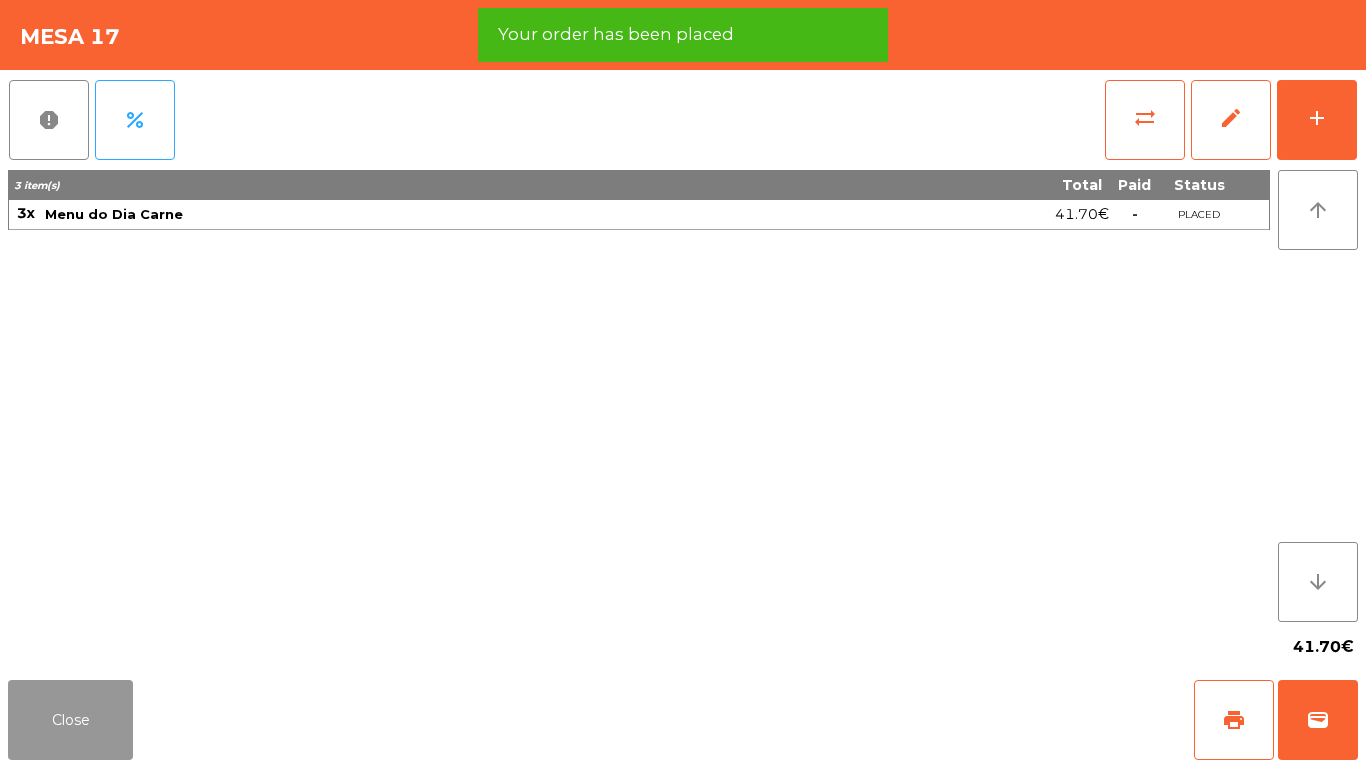 click on "Close" at bounding box center (70, 720) 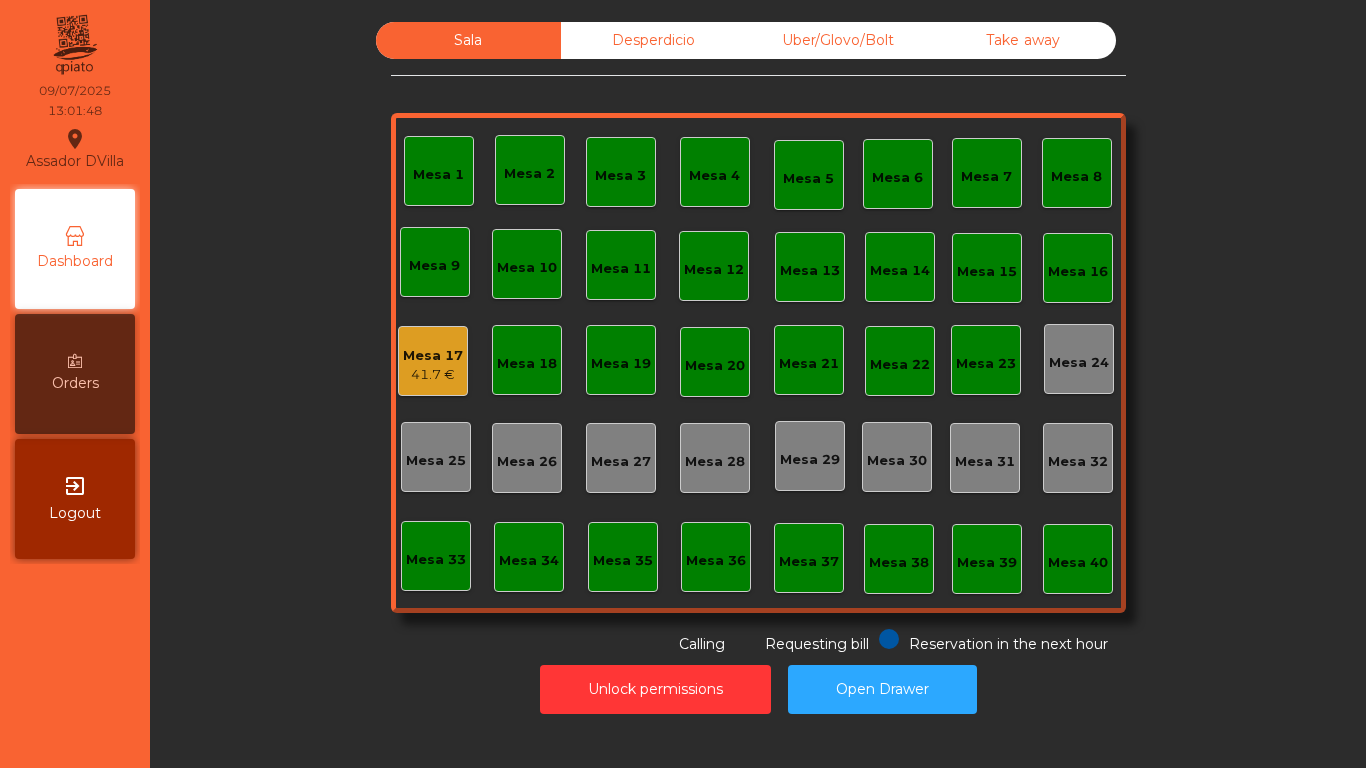 click on "41.7 €" at bounding box center (433, 375) 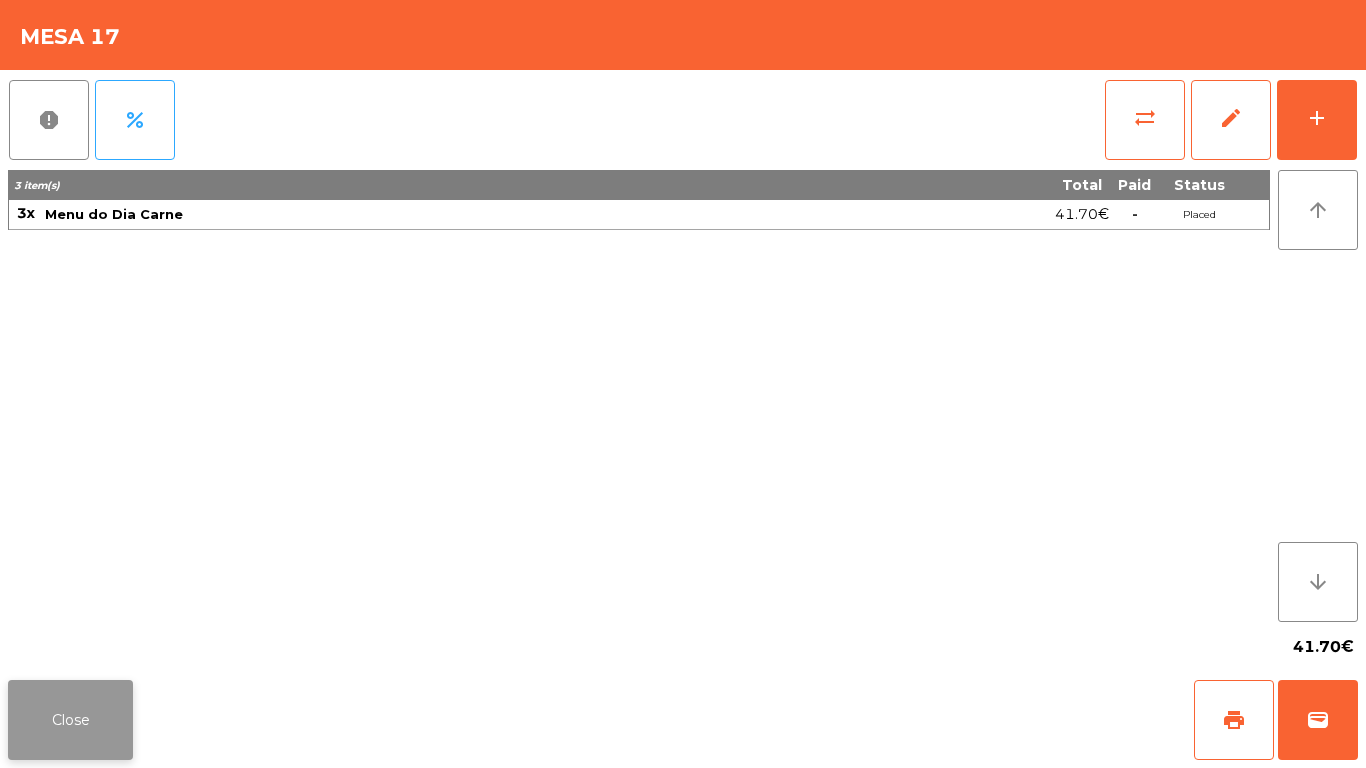 click on "Close" at bounding box center [70, 720] 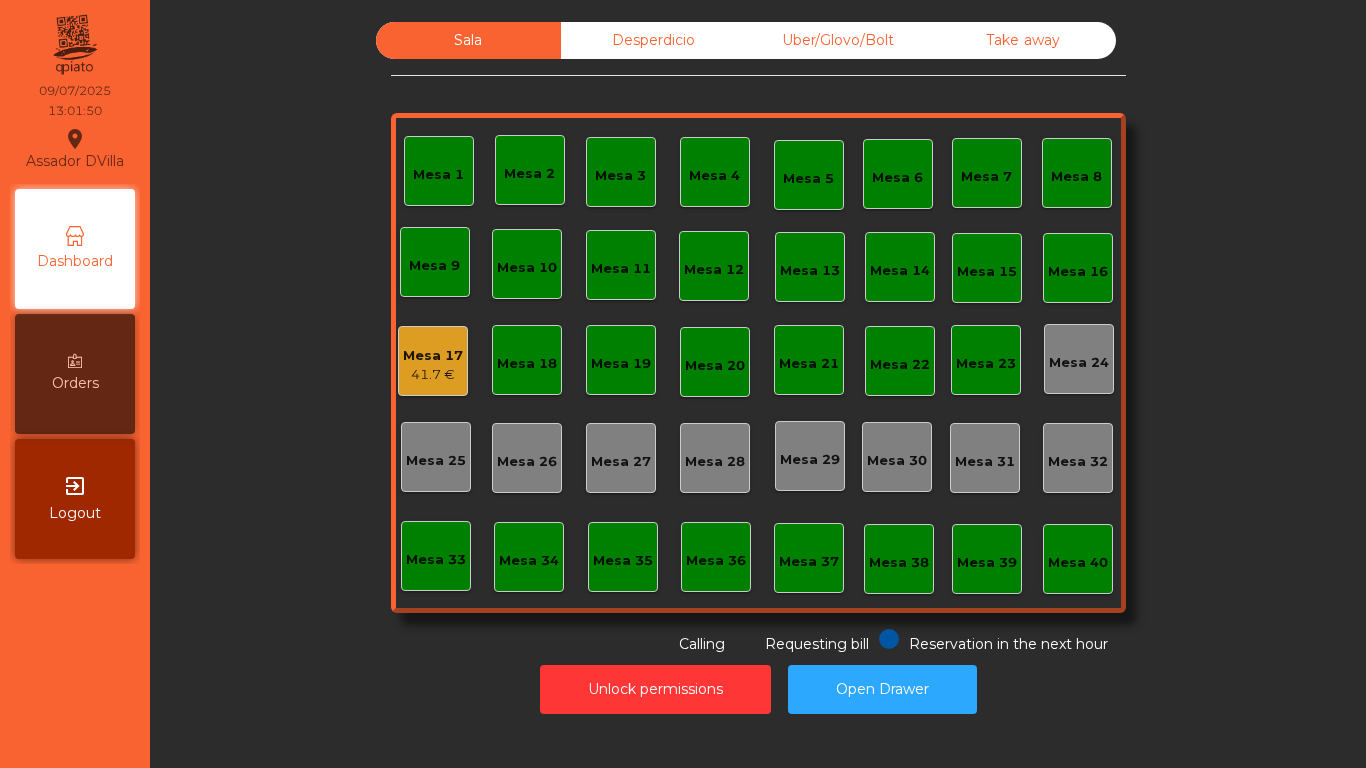 click on "Sala   Desperdicio   Uber/Glovo/Bolt   Take away   Mesa 1   Mesa 2   Mesa 3   Mesa 4   Mesa 5   Mesa 6   Mesa 7   Mesa 8   Mesa 9   Mesa 10   Mesa 11   Mesa 12   Mesa 13   Mesa 14   Mesa 15   Mesa 16   Mesa 17   41.7 €   Mesa 18   Mesa 19   Mesa 20   Mesa 21   Mesa 22   Mesa 23   Mesa 24   Mesa 25   Mesa 26   Mesa 27   Mesa 28   Mesa 29   Mesa 30   Mesa 31   Mesa 32   Mesa 33   Mesa 34   Mesa 35   Mesa 36   Mesa 37   Mesa 38   Mesa 39   Mesa 40  Reservation in the next hour Requesting bill Calling" at bounding box center (758, 338) 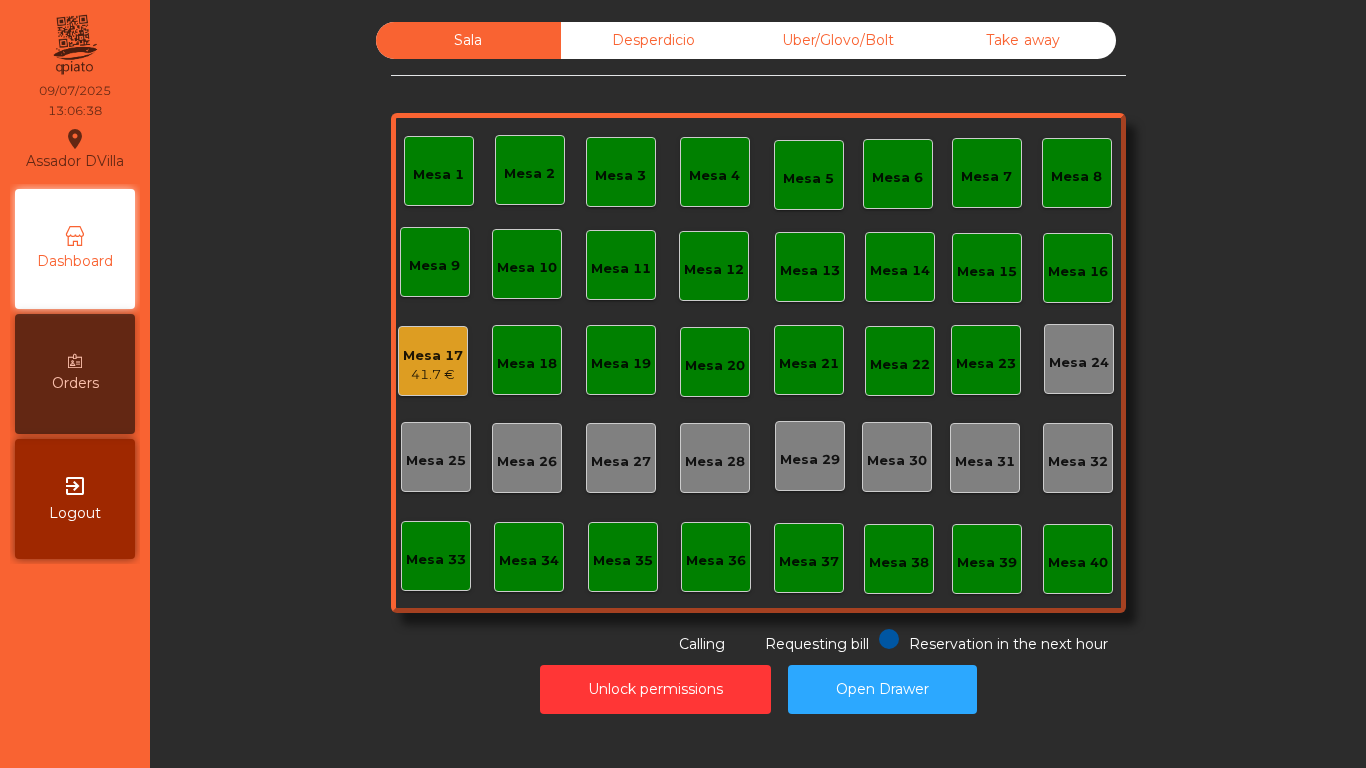 click on "Mesa 3" at bounding box center (621, 172) 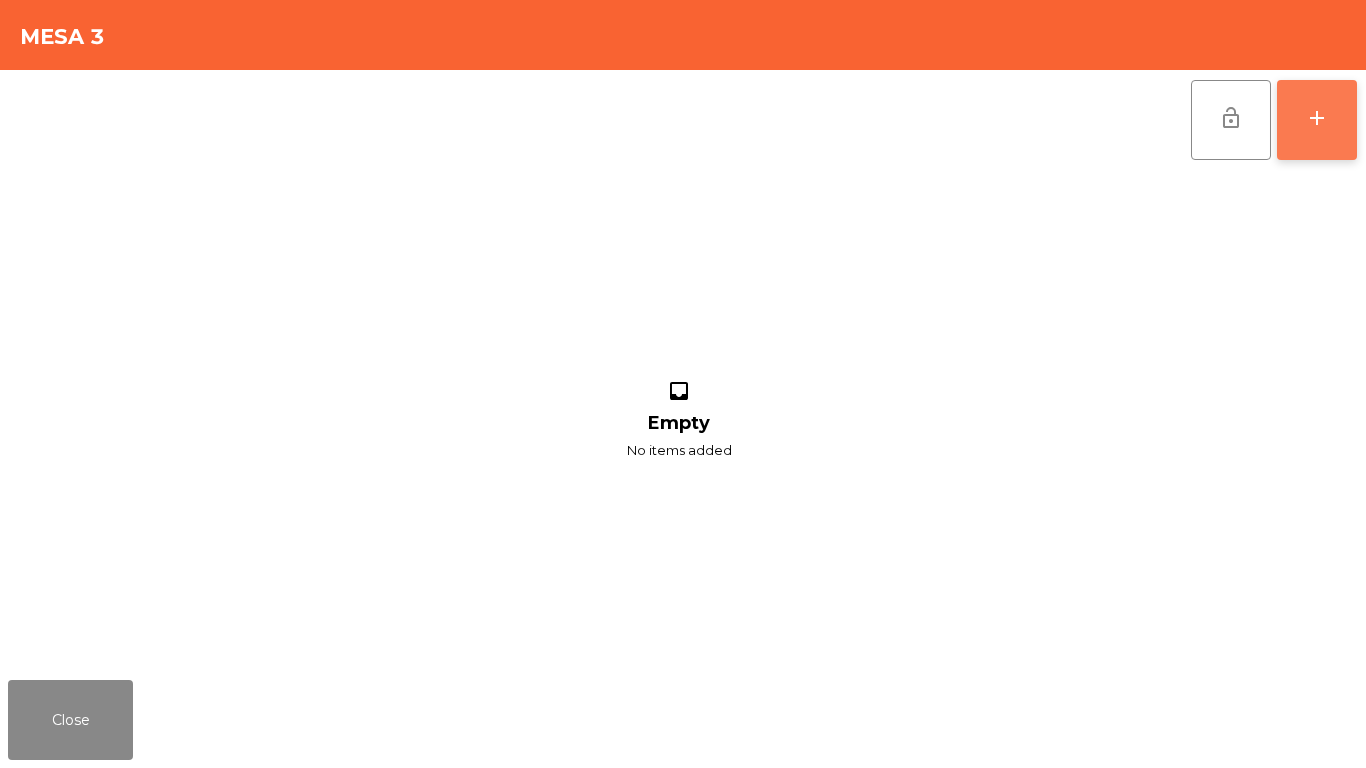 click on "add" at bounding box center (1317, 120) 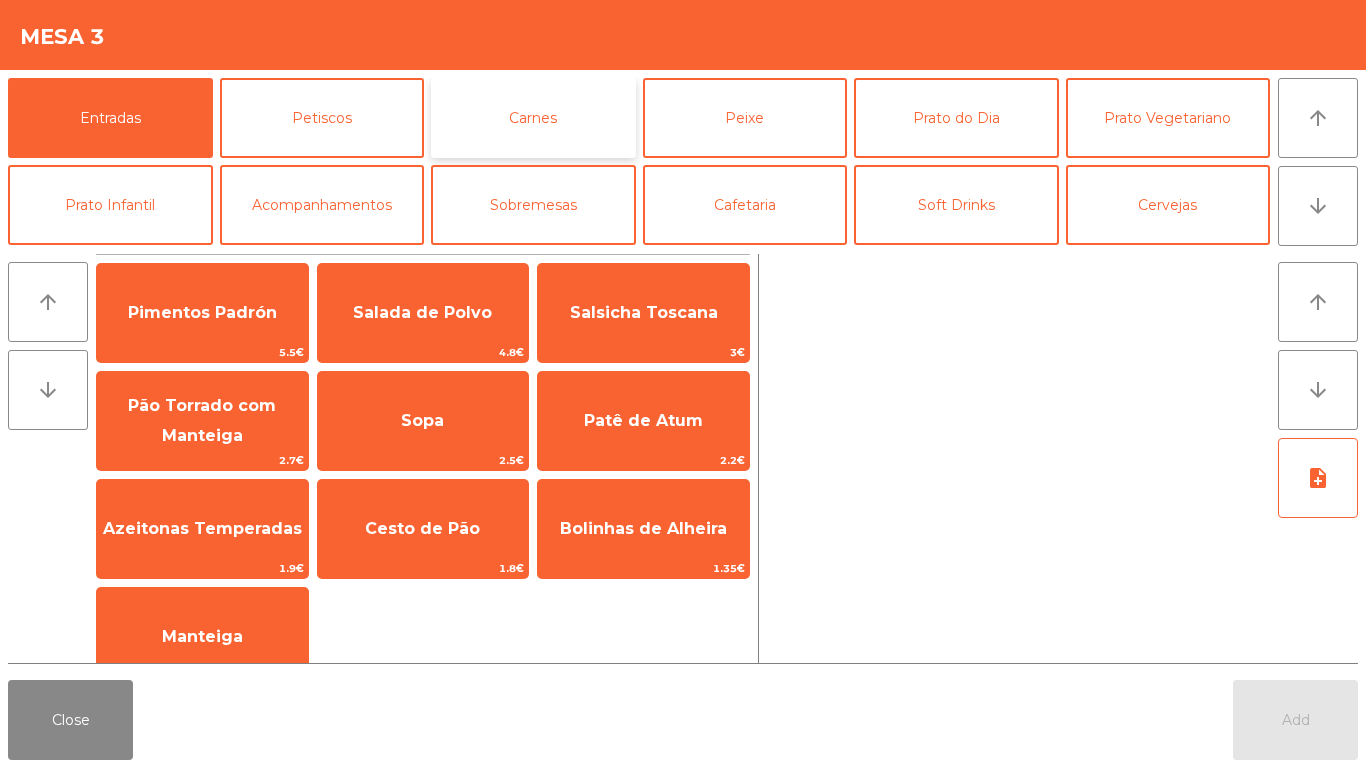click on "Carnes" at bounding box center [533, 118] 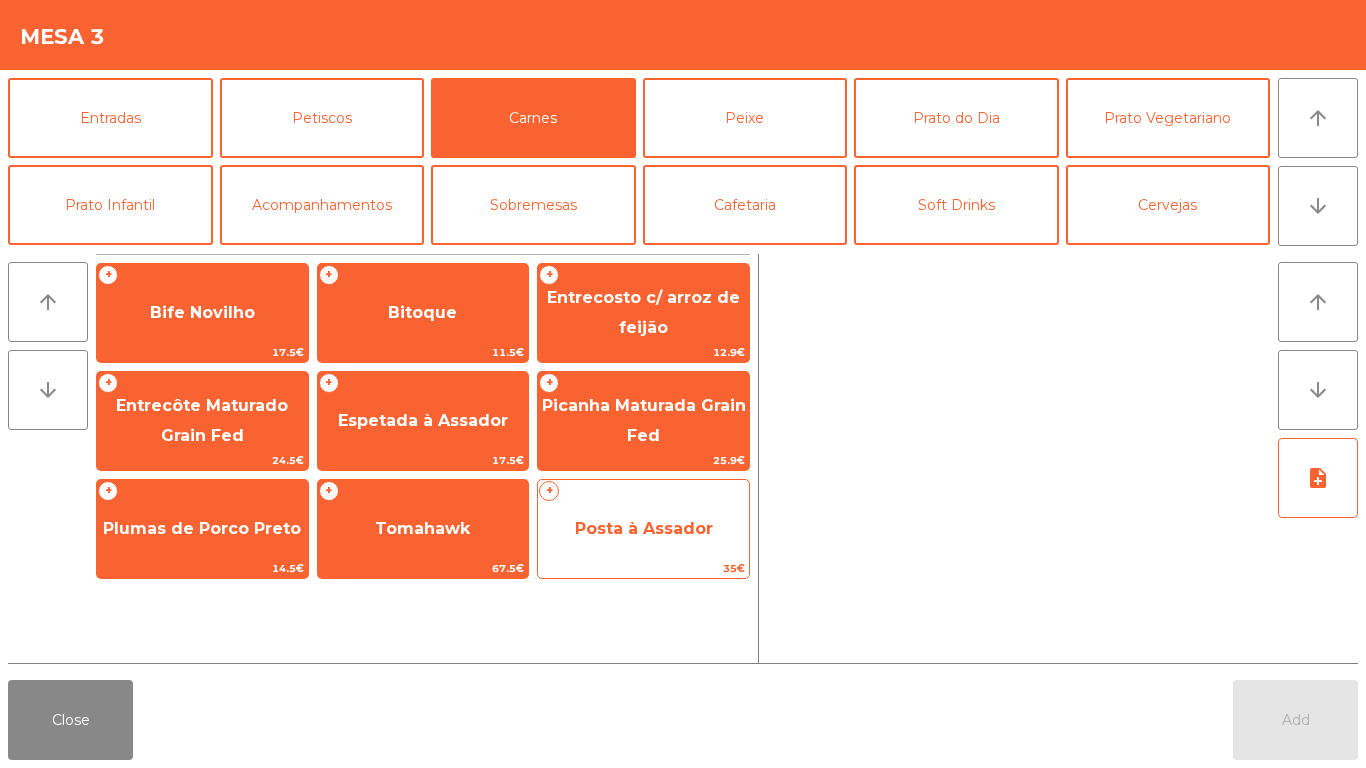 click on "Posta à Assador" at bounding box center [202, 312] 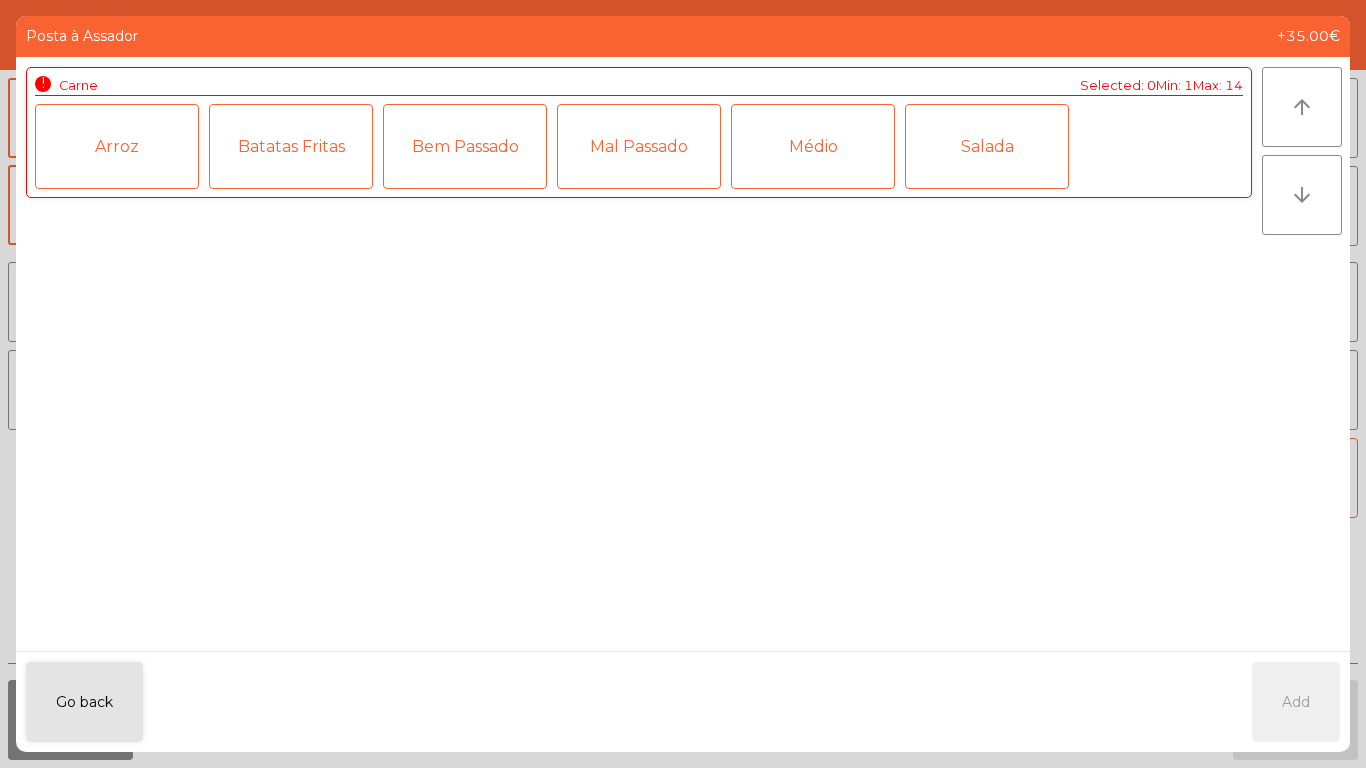 click on "Médio" at bounding box center [813, 146] 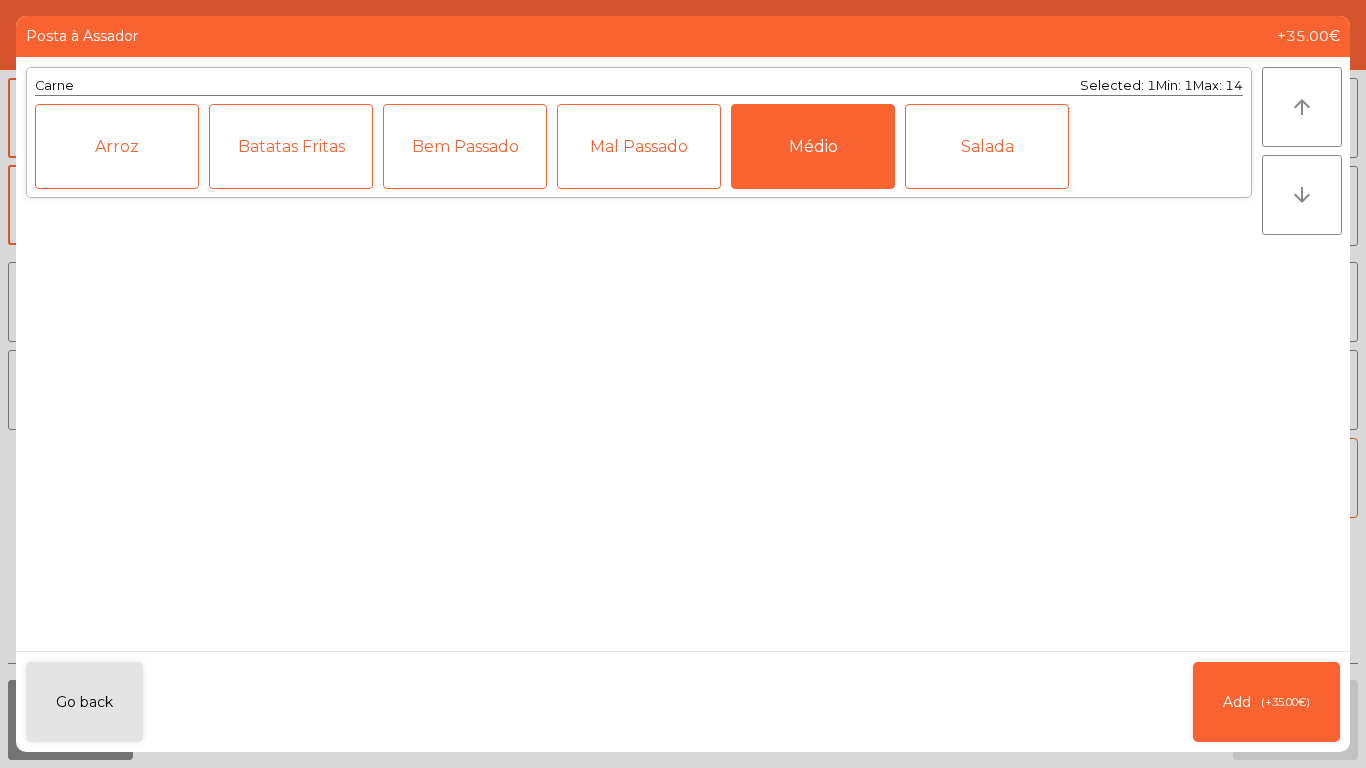 click on "Médio" at bounding box center (813, 146) 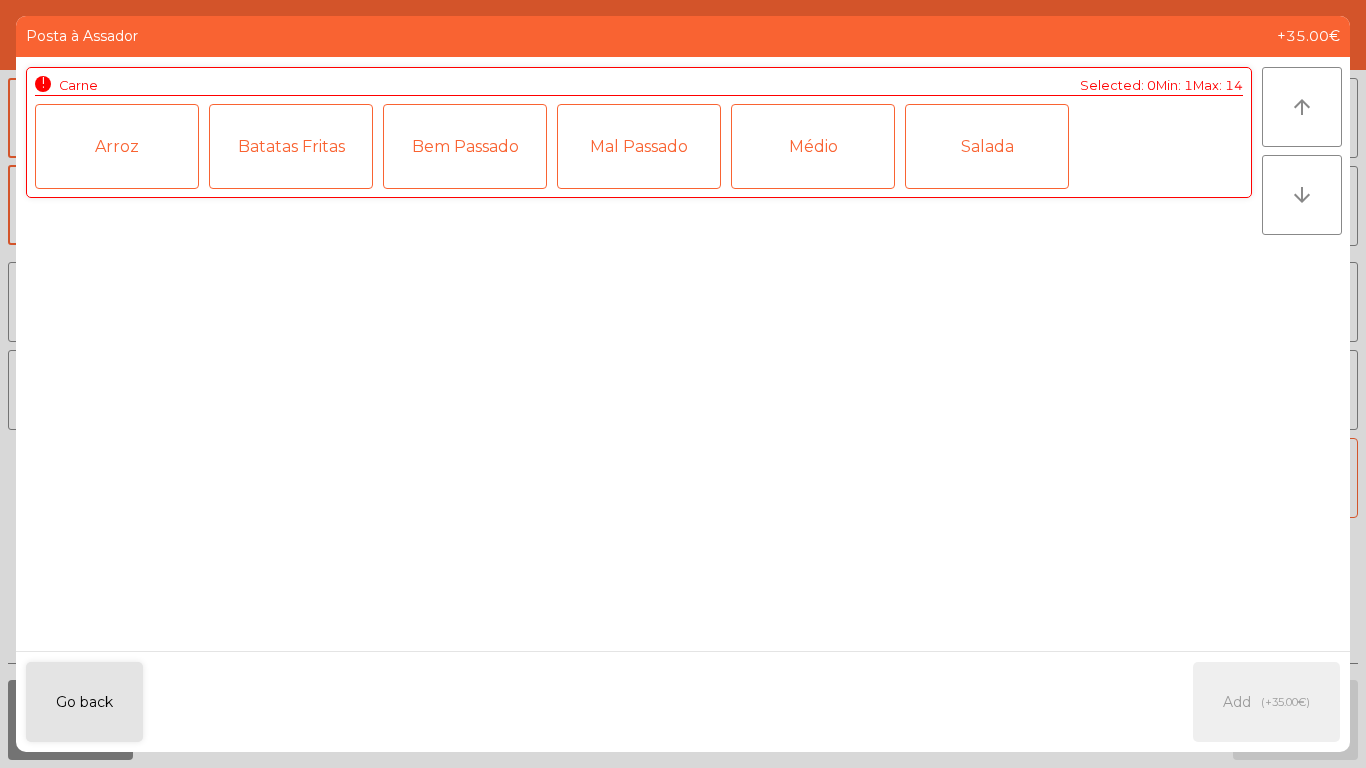 click on "Bem Passado" at bounding box center [465, 146] 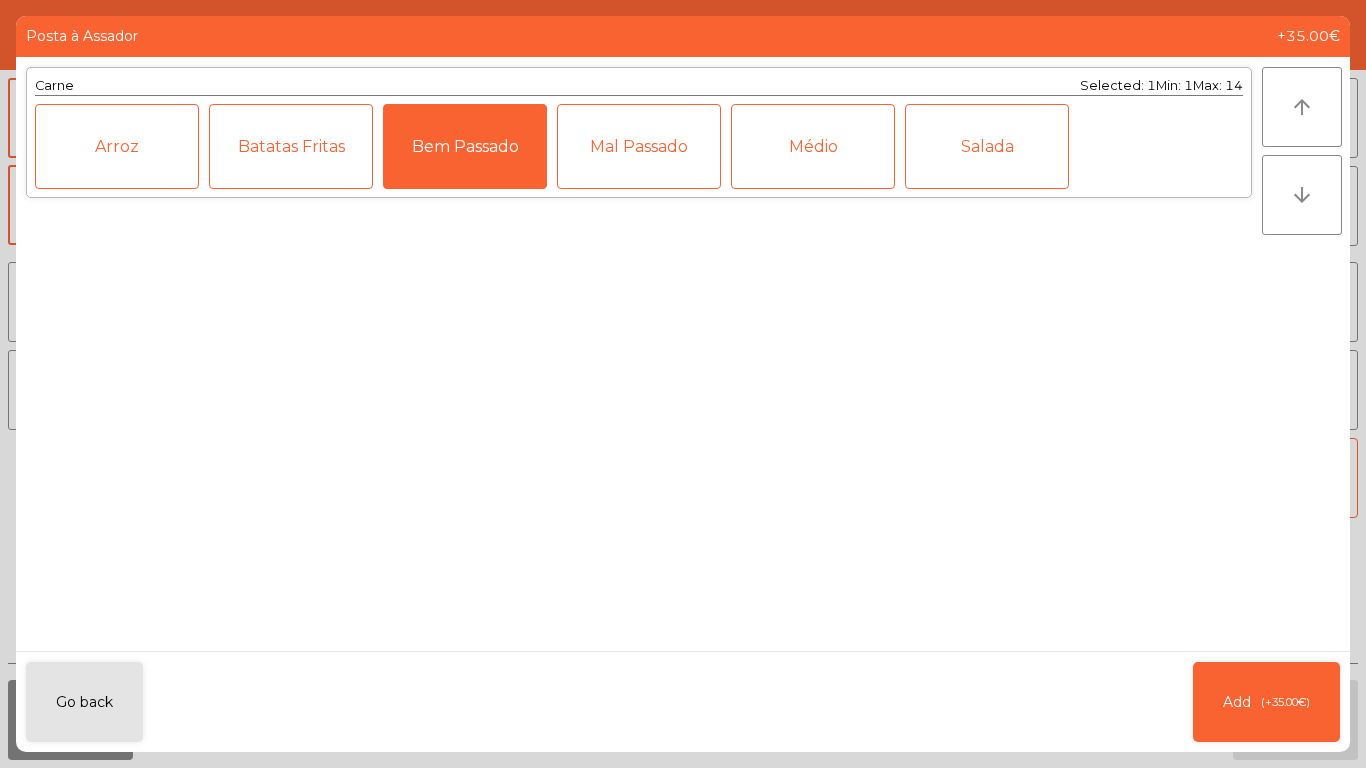 click on "Batatas Fritas" at bounding box center [291, 146] 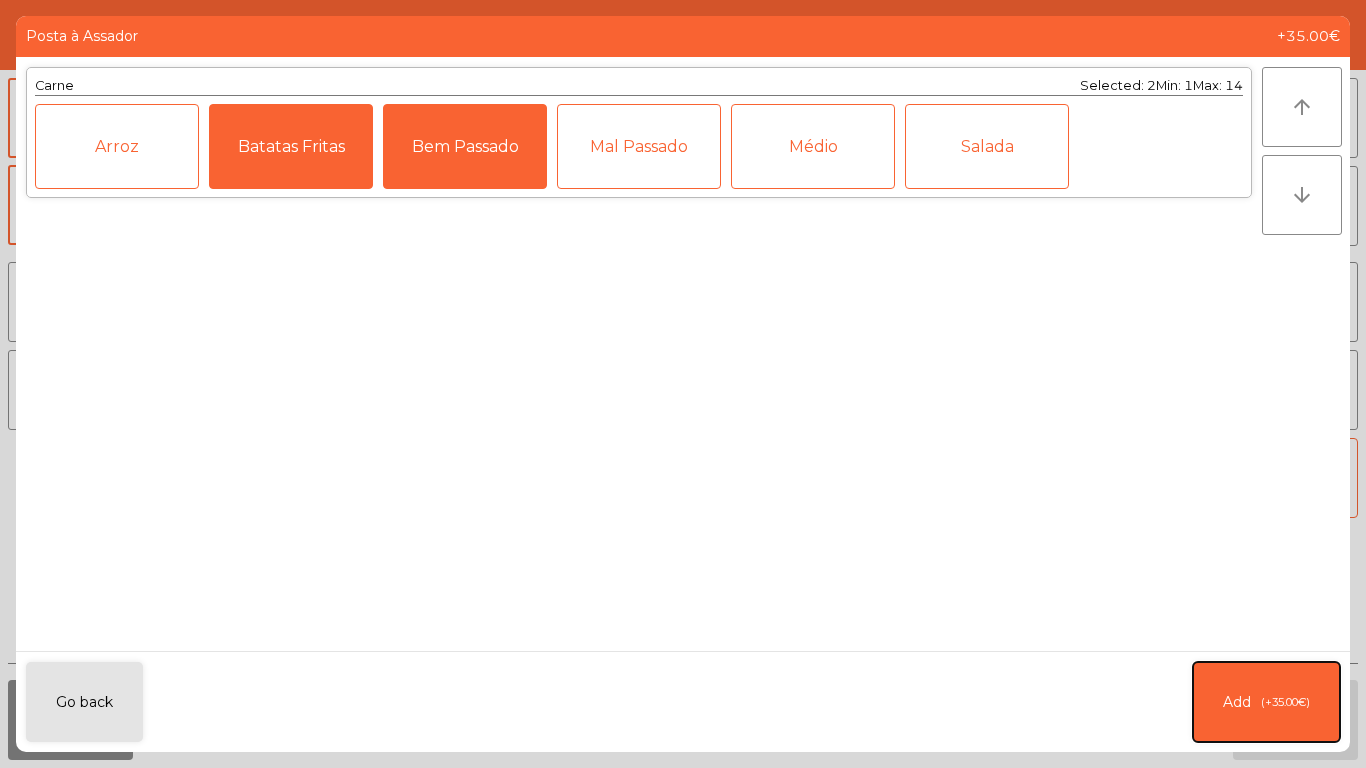 click on "Add   (+35.00€)" at bounding box center (1266, 702) 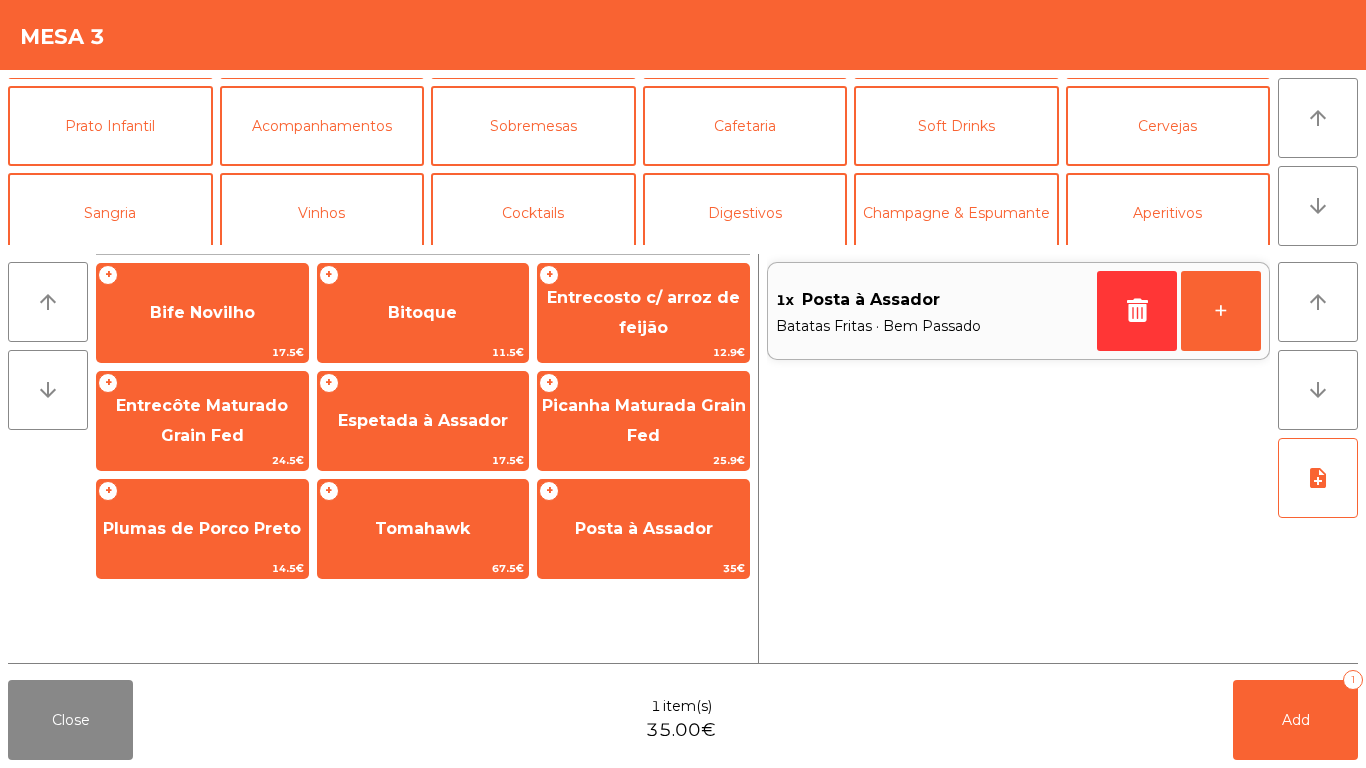 scroll, scrollTop: 82, scrollLeft: 0, axis: vertical 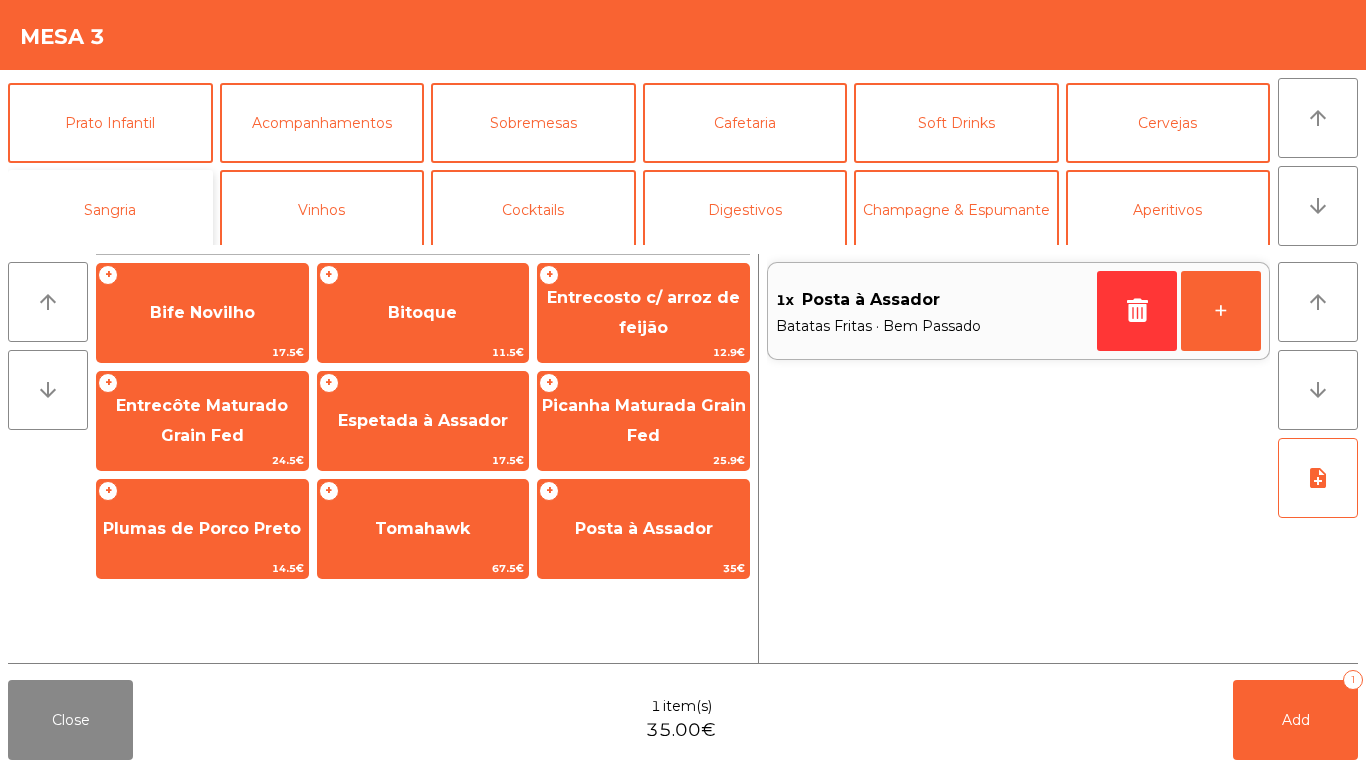 click on "Sangria" at bounding box center (110, 210) 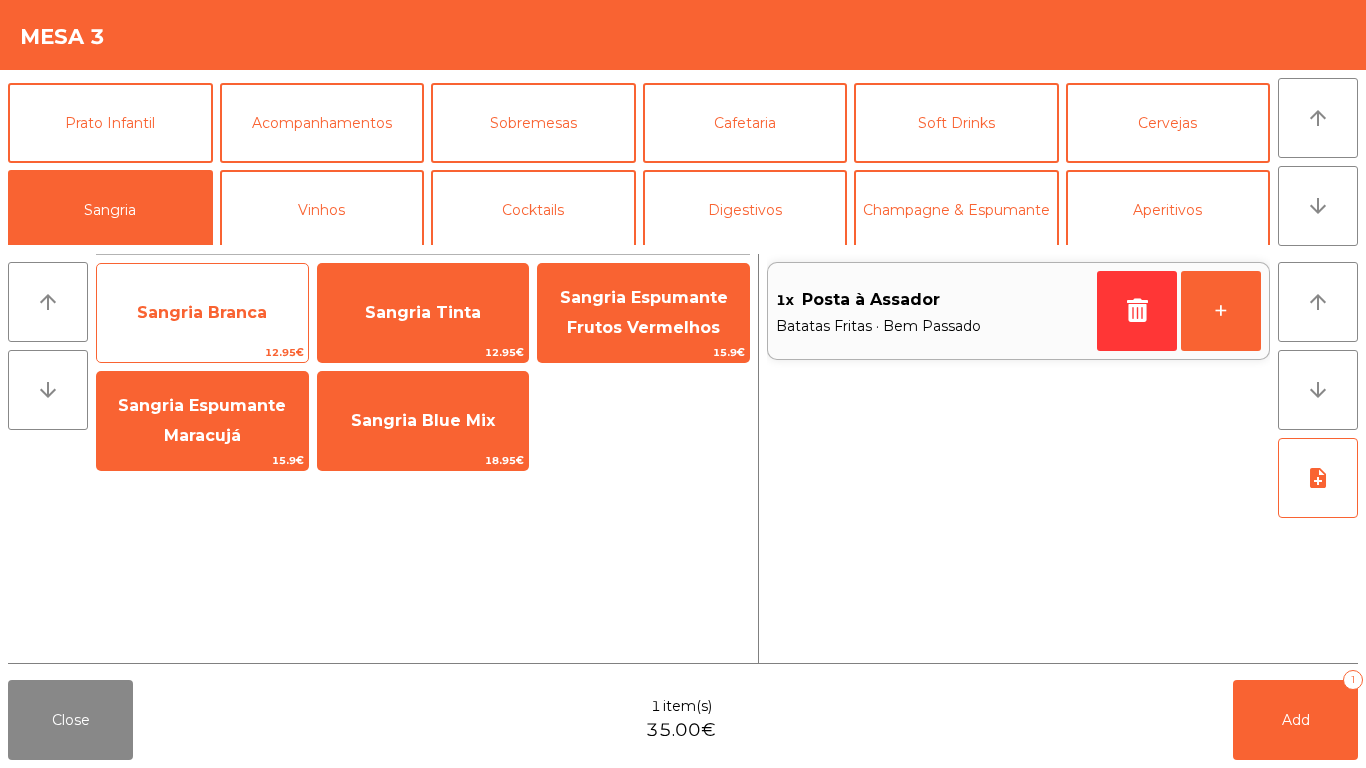 click on "Sangria Branca" at bounding box center (202, 312) 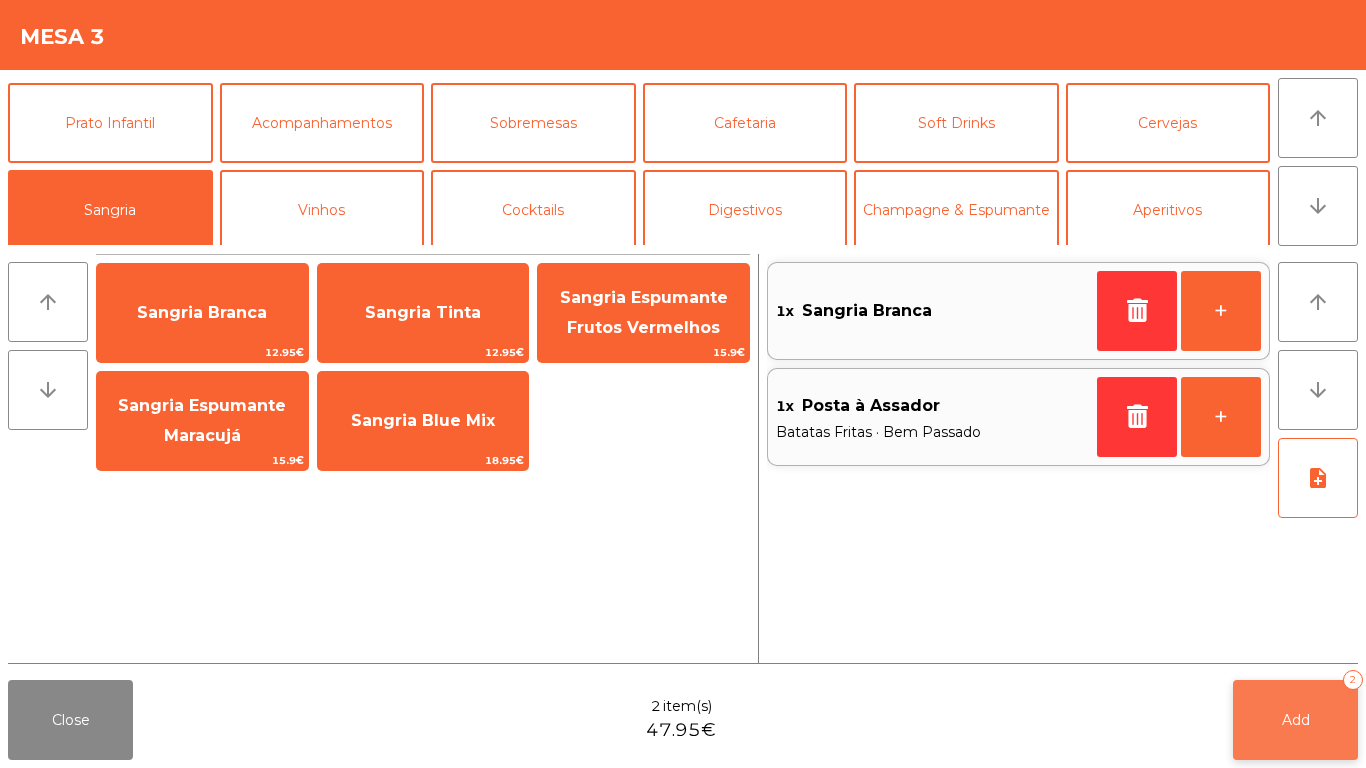 click on "Add   2" at bounding box center [1295, 720] 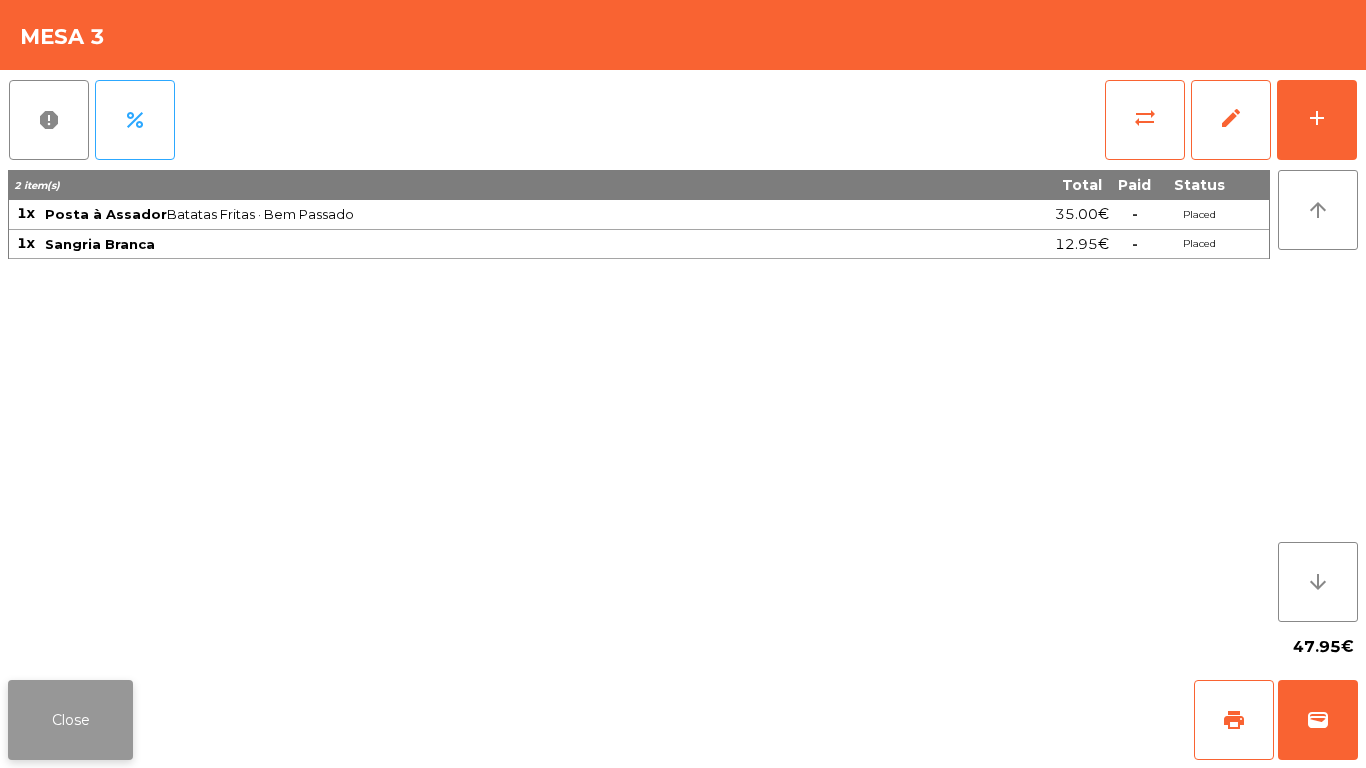click on "Close" at bounding box center [70, 720] 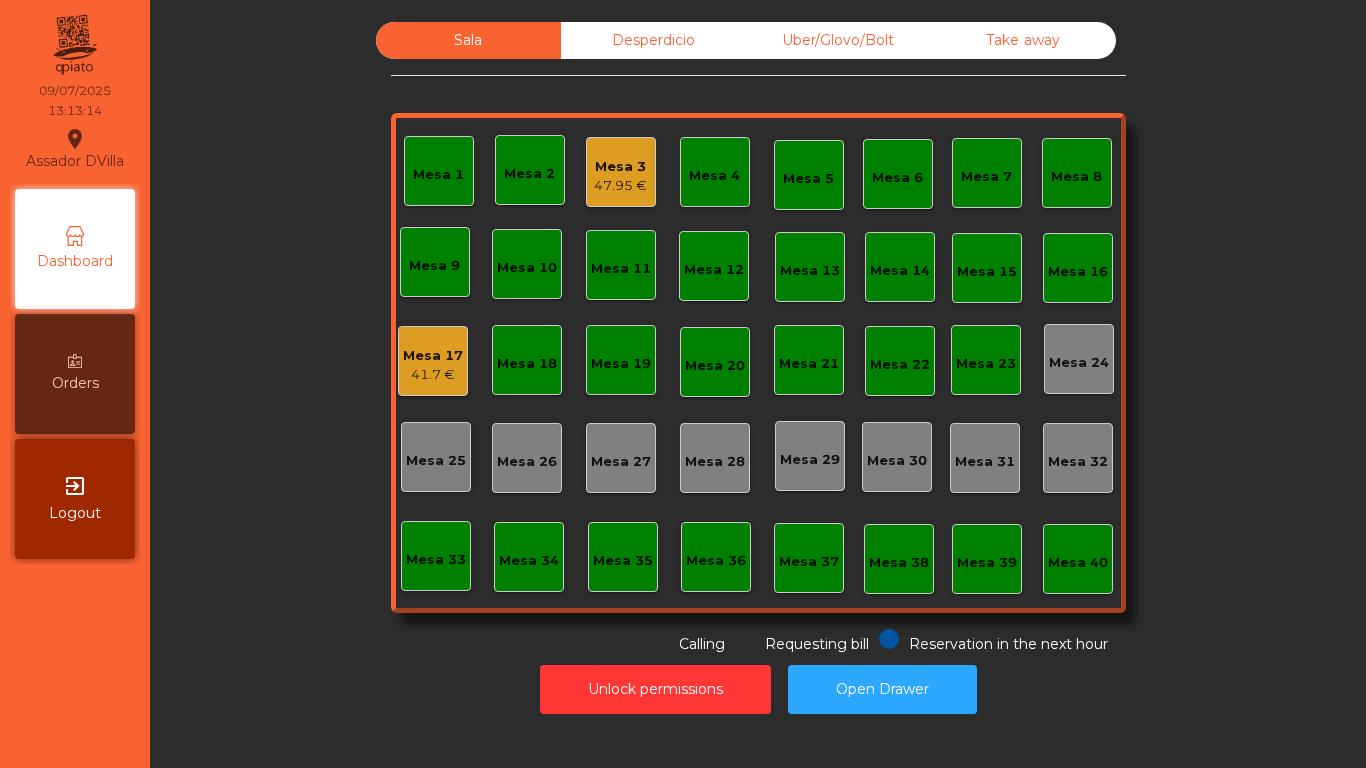 click on "Mesa 3" at bounding box center (620, 167) 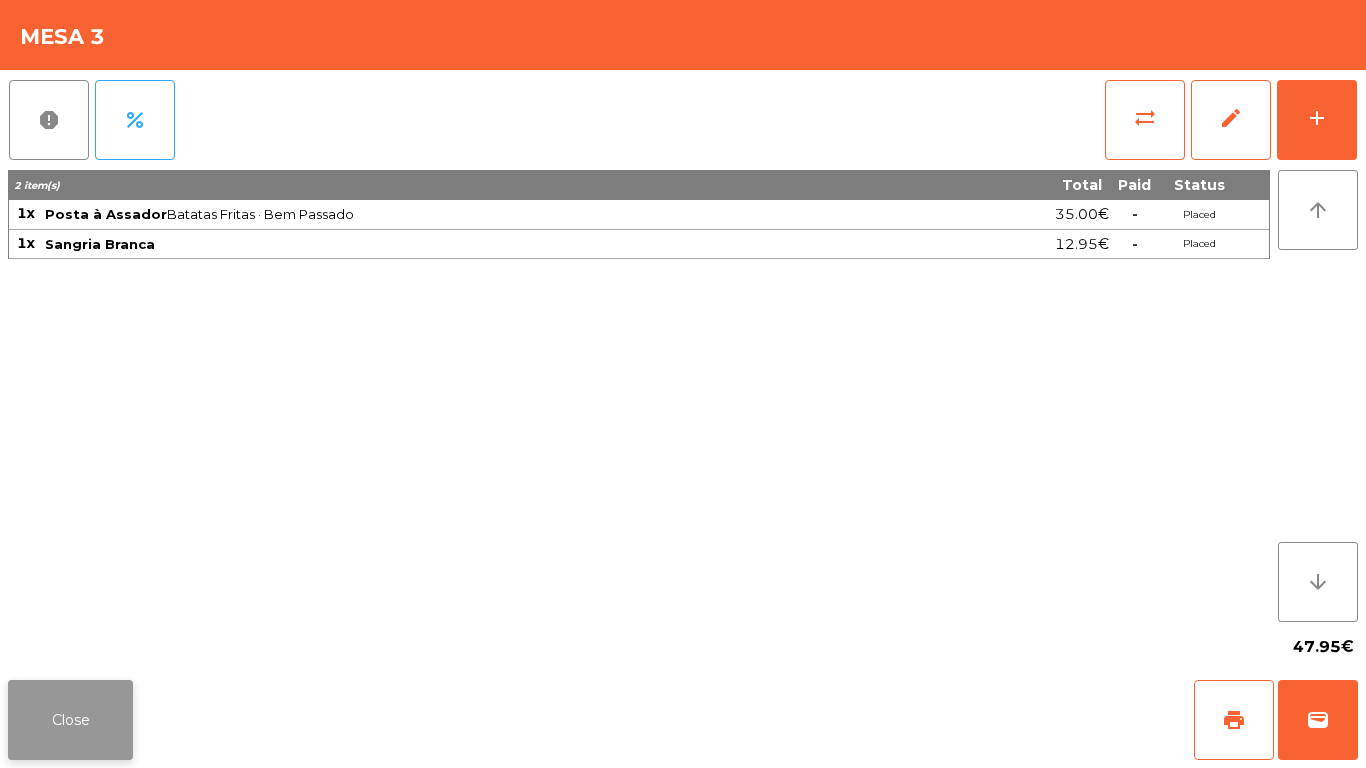 click on "Close" at bounding box center (70, 720) 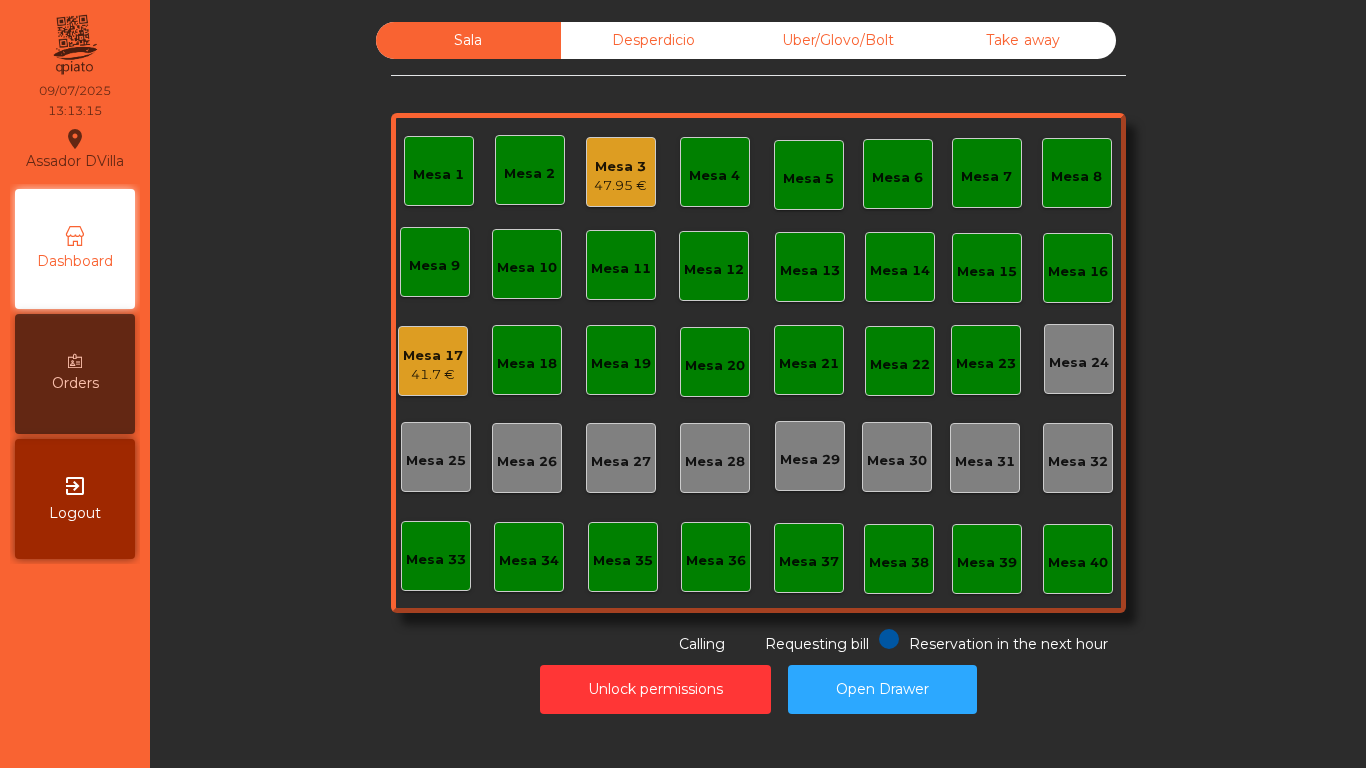 click on "Mesa 17" at bounding box center [620, 167] 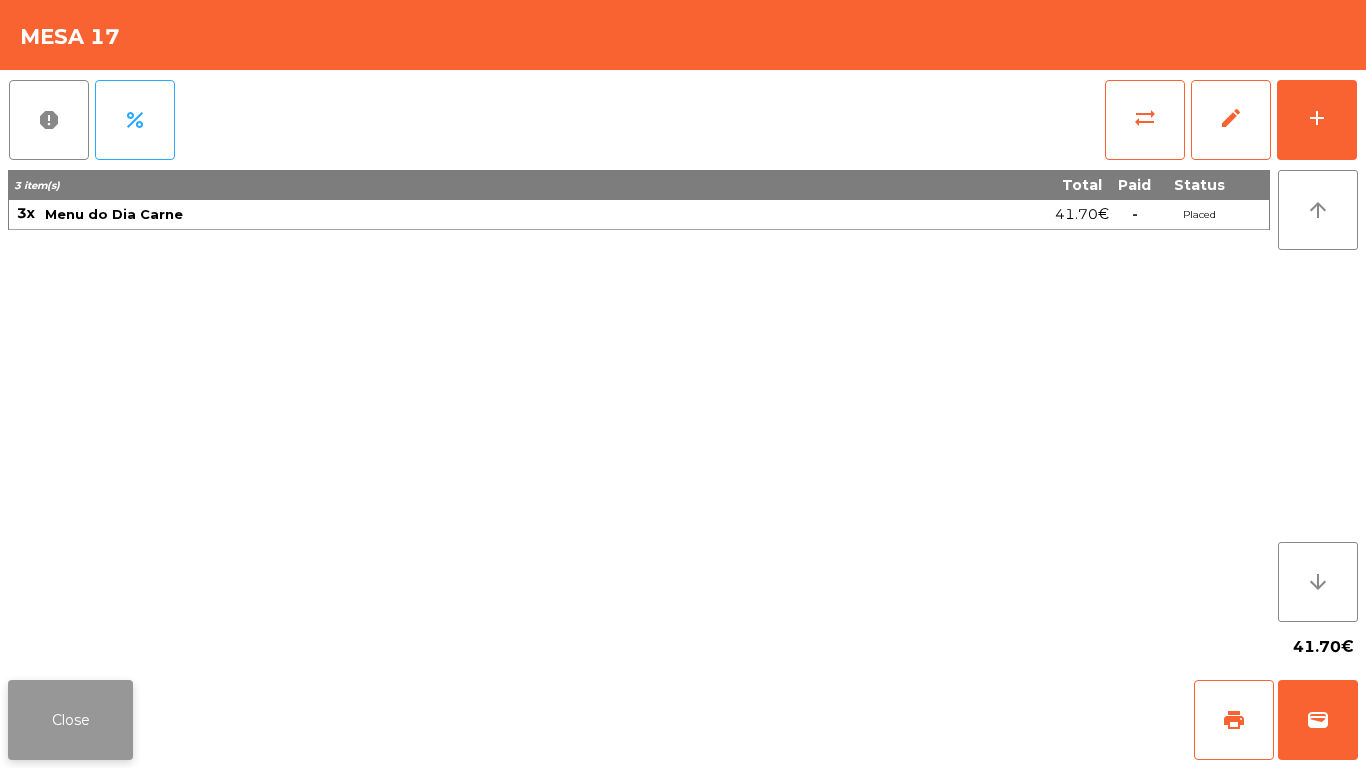 click on "Close" at bounding box center (70, 720) 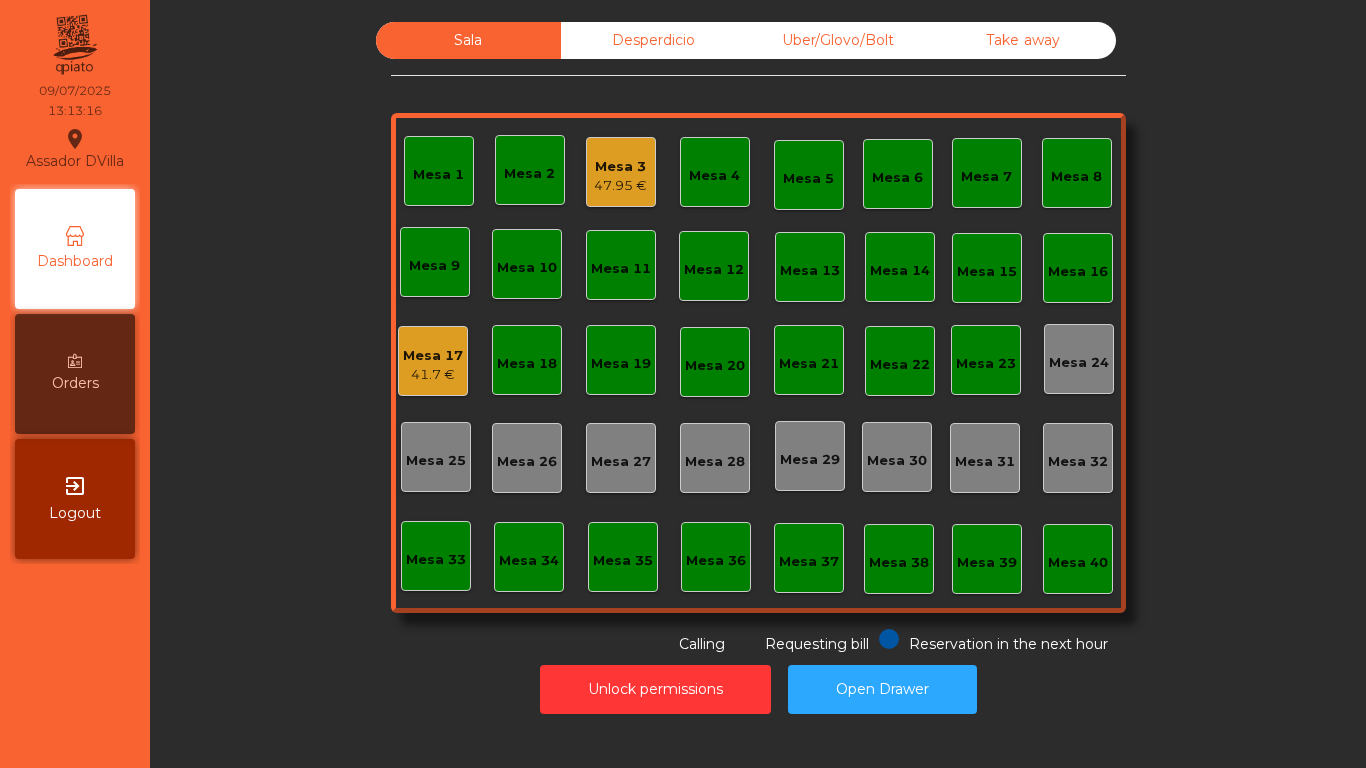 click on "Sala   Desperdicio   Uber/Glovo/Bolt   Take away   Mesa 1   Mesa 2   Mesa 3   47.95 €   Mesa 4   Mesa 5   Mesa 6   Mesa 7   Mesa 8   Mesa 9   Mesa 10   Mesa 11   Mesa 12   Mesa 13   Mesa 14   Mesa 15   Mesa 16   Mesa 17   41.7 €   Mesa 18   Mesa 19   Mesa 20   Mesa 21   Mesa 22   Mesa 23   Mesa 24   Mesa 25   Mesa 26   Mesa 27   Mesa 28   Mesa 29   Mesa 30   Mesa 31   Mesa 32   Mesa 33   Mesa 34   Mesa 35   Mesa 36   Mesa 37   Mesa 38   Mesa 39   Mesa 40  Reservation in the next hour Requesting bill Calling" at bounding box center (758, 338) 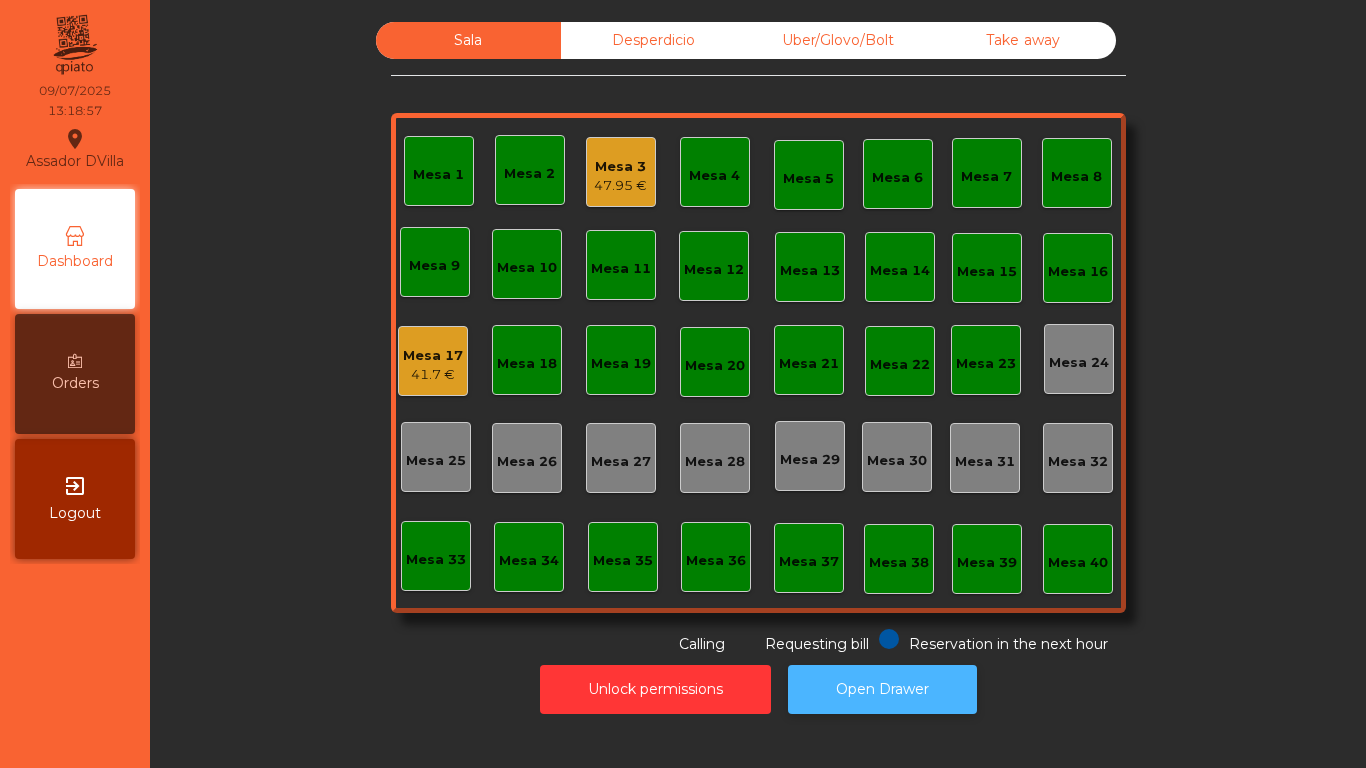 click on "Open Drawer" at bounding box center [882, 689] 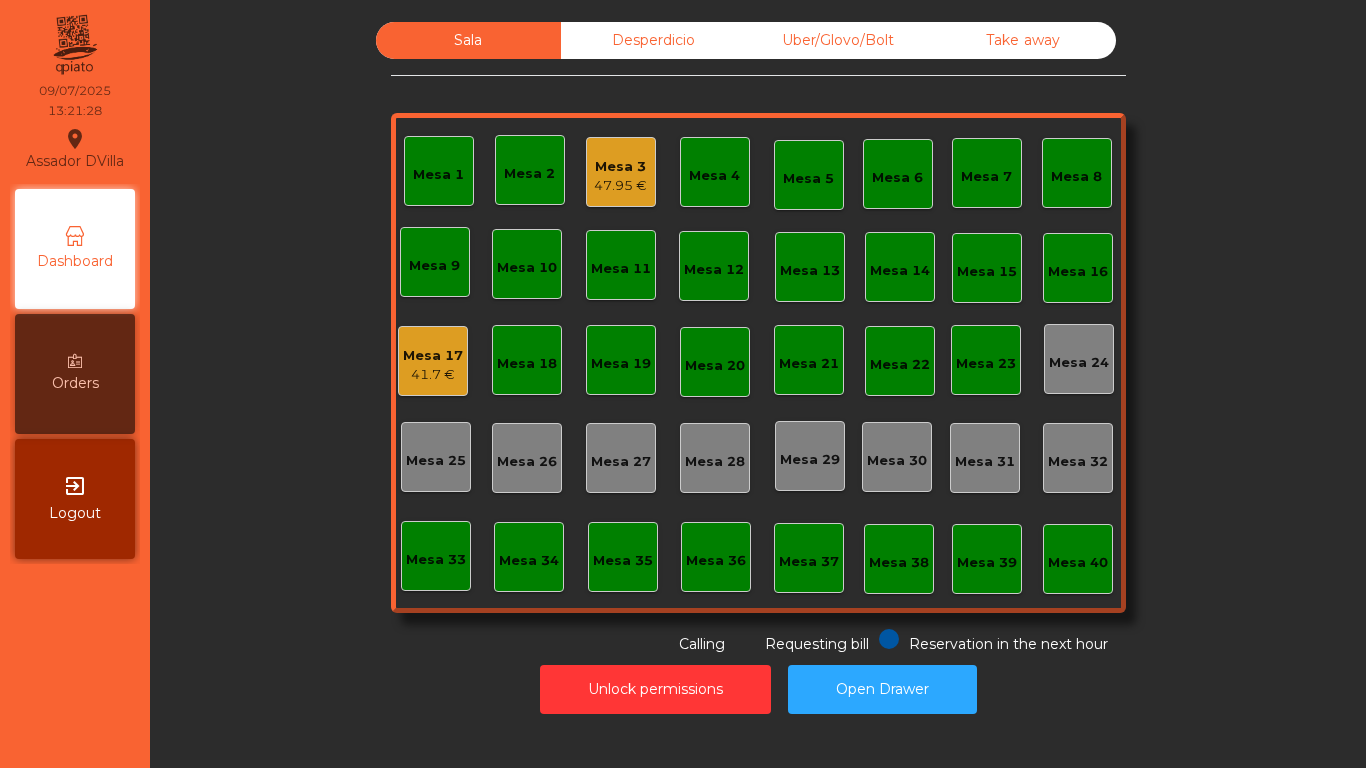 click on "Mesa 3" at bounding box center (620, 167) 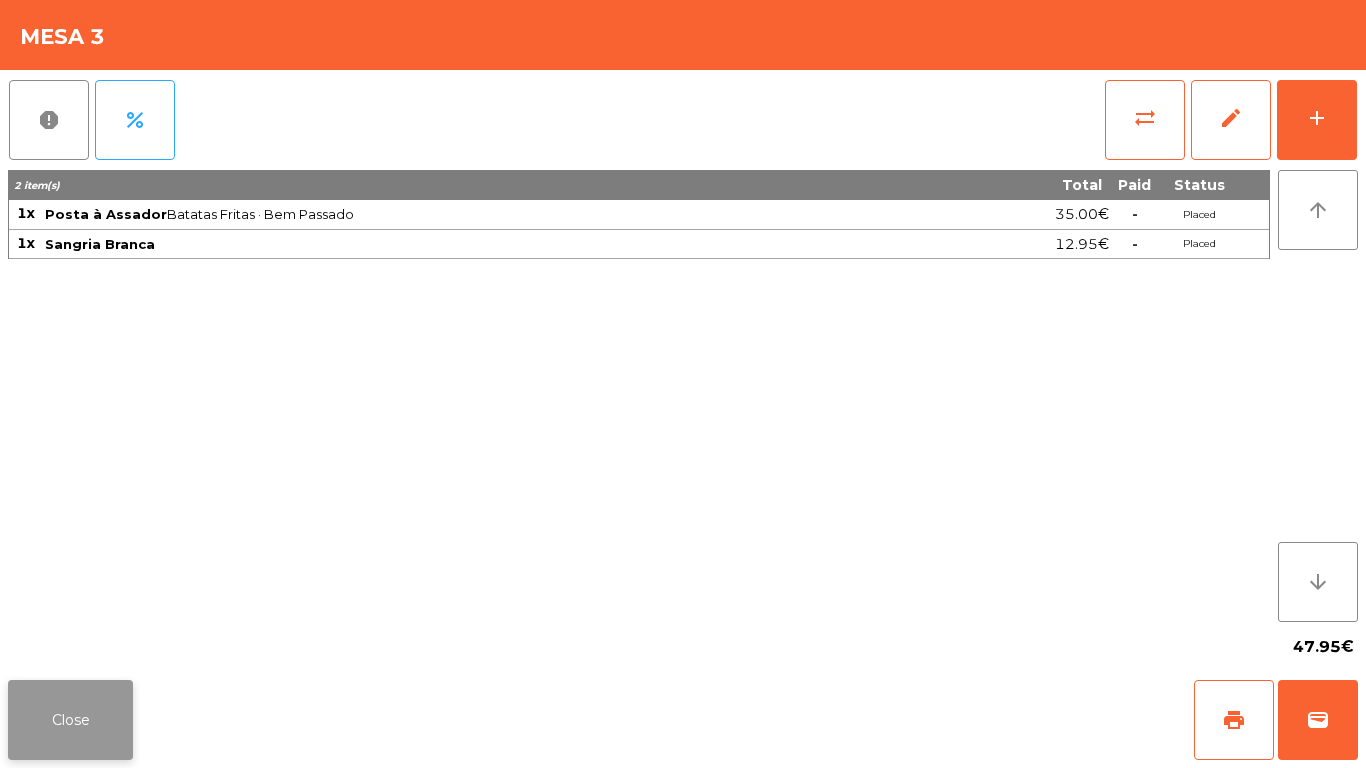 click on "Close" at bounding box center (70, 720) 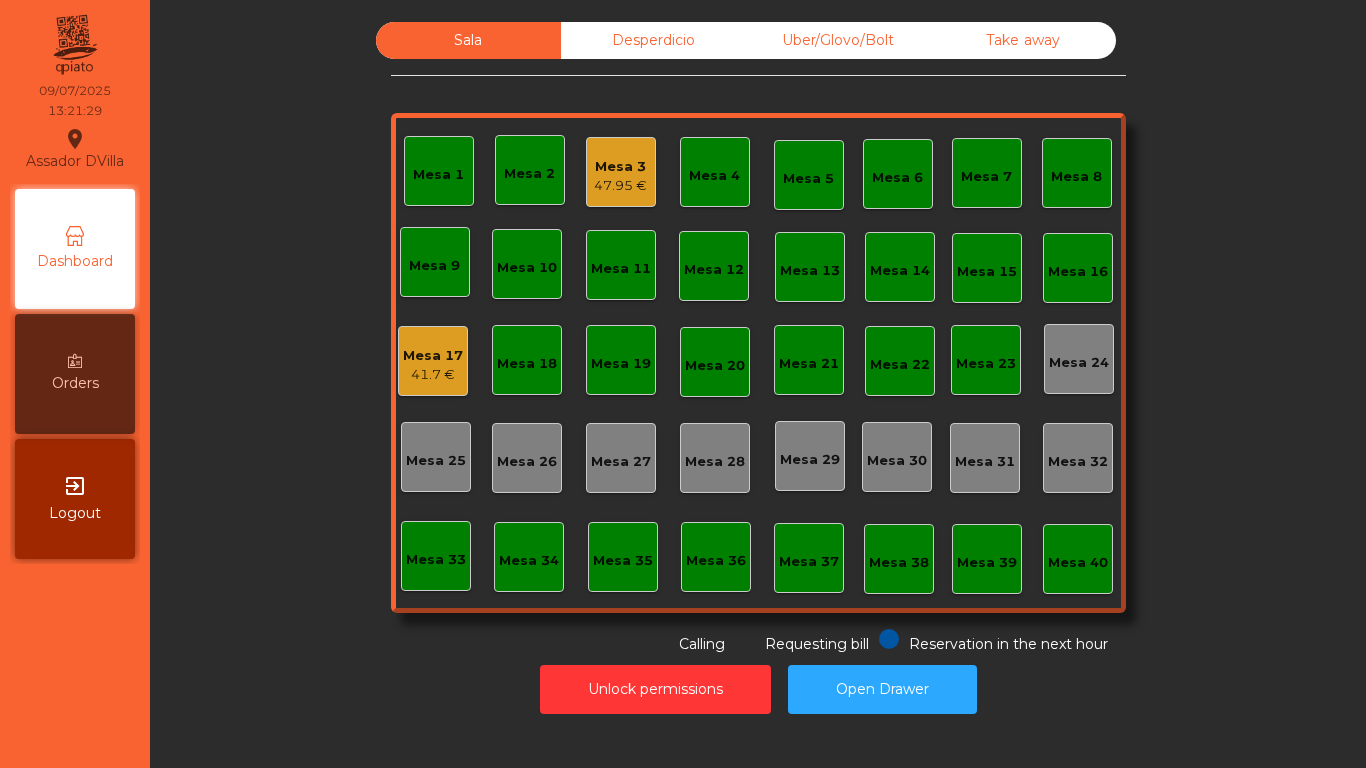 click on "41.7 €" at bounding box center (620, 186) 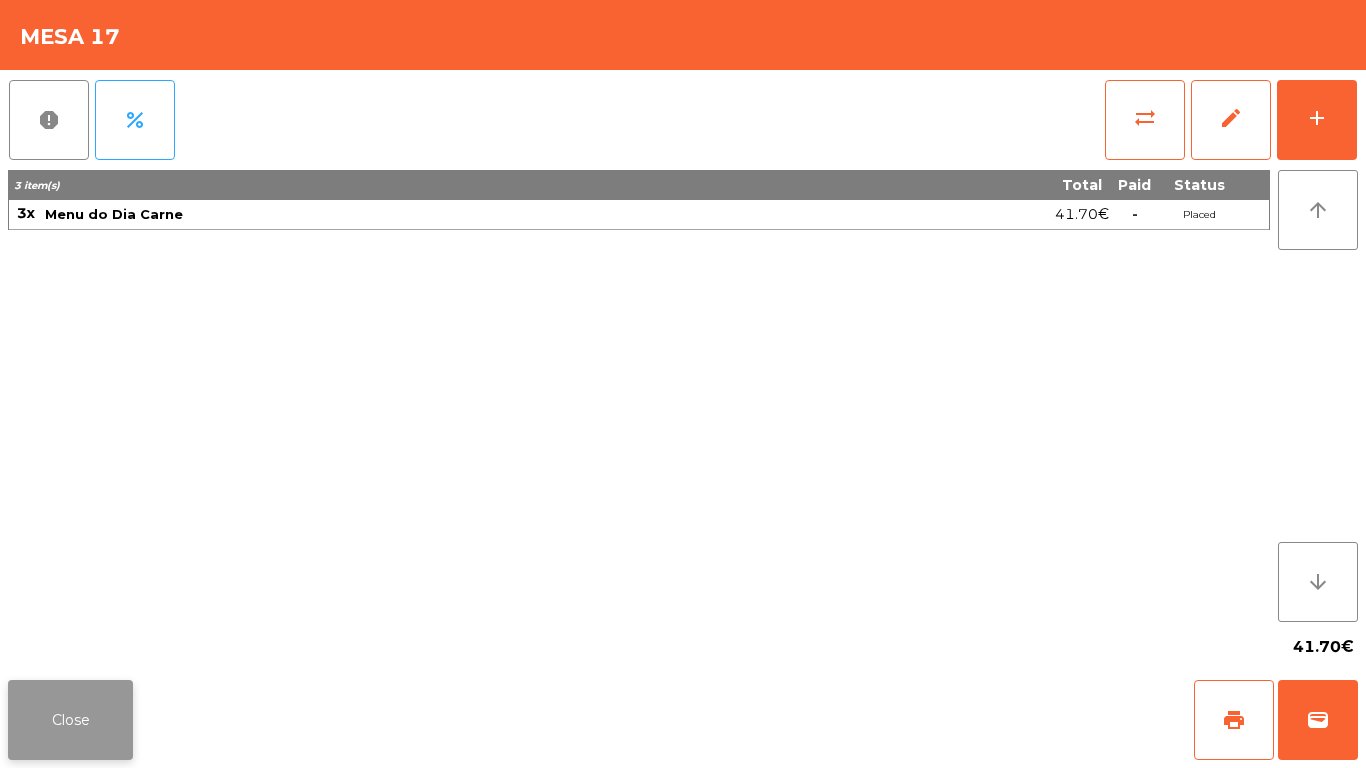 click on "Close" at bounding box center (70, 720) 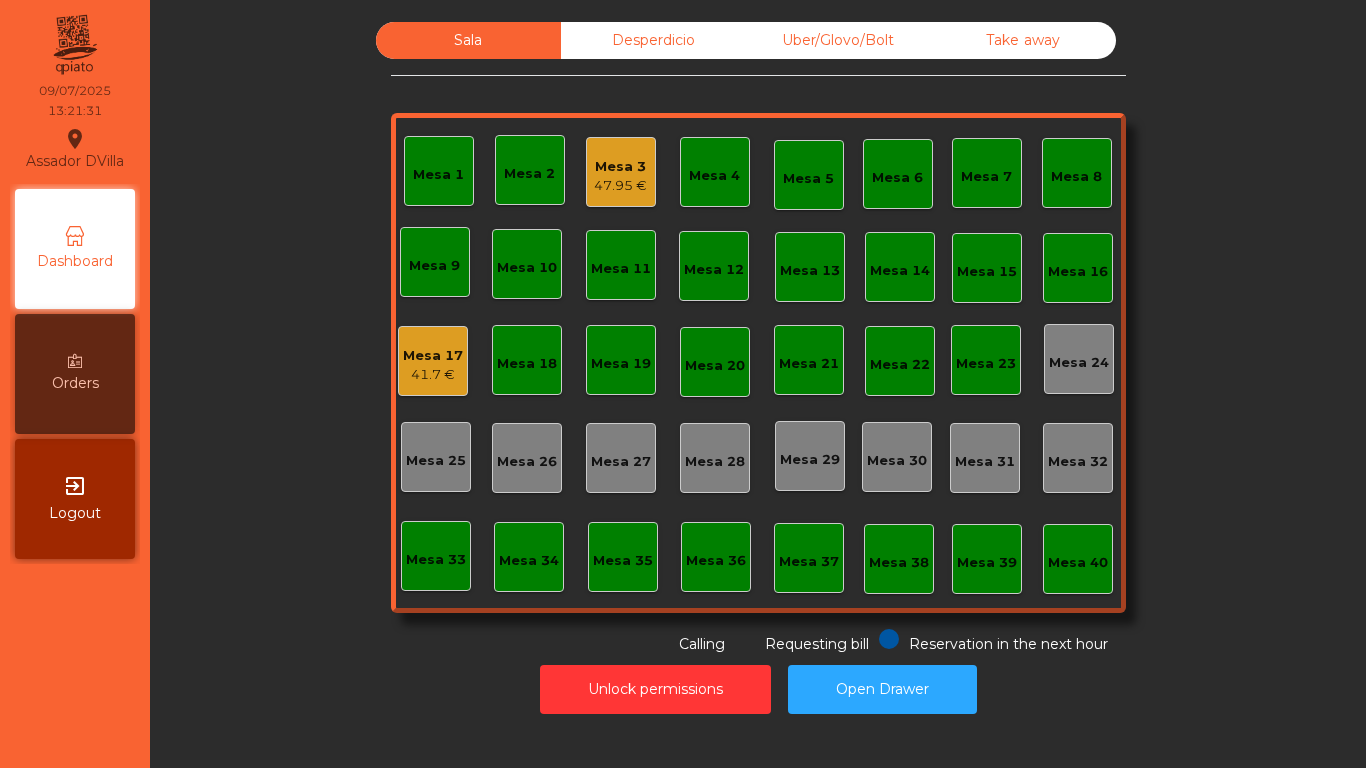 click on "Sala   Desperdicio   Uber/Glovo/Bolt   Take away   Mesa 1   Mesa 2   Mesa 3   47.95 €   Mesa 4   Mesa 5   Mesa 6   Mesa 7   Mesa 8   Mesa 9   Mesa 10   Mesa 11   Mesa 12   Mesa 13   Mesa 14   Mesa 15   Mesa 16   Mesa 17   41.7 €   Mesa 18   Mesa 19   Mesa 20   Mesa 21   Mesa 22   Mesa 23   Mesa 24   Mesa 25   Mesa 26   Mesa 27   Mesa 28   Mesa 29   Mesa 30   Mesa 31   Mesa 32   Mesa 33   Mesa 34   Mesa 35   Mesa 36   Mesa 37   Mesa 38   Mesa 39   Mesa 40  Reservation in the next hour Requesting bill Calling" at bounding box center (758, 338) 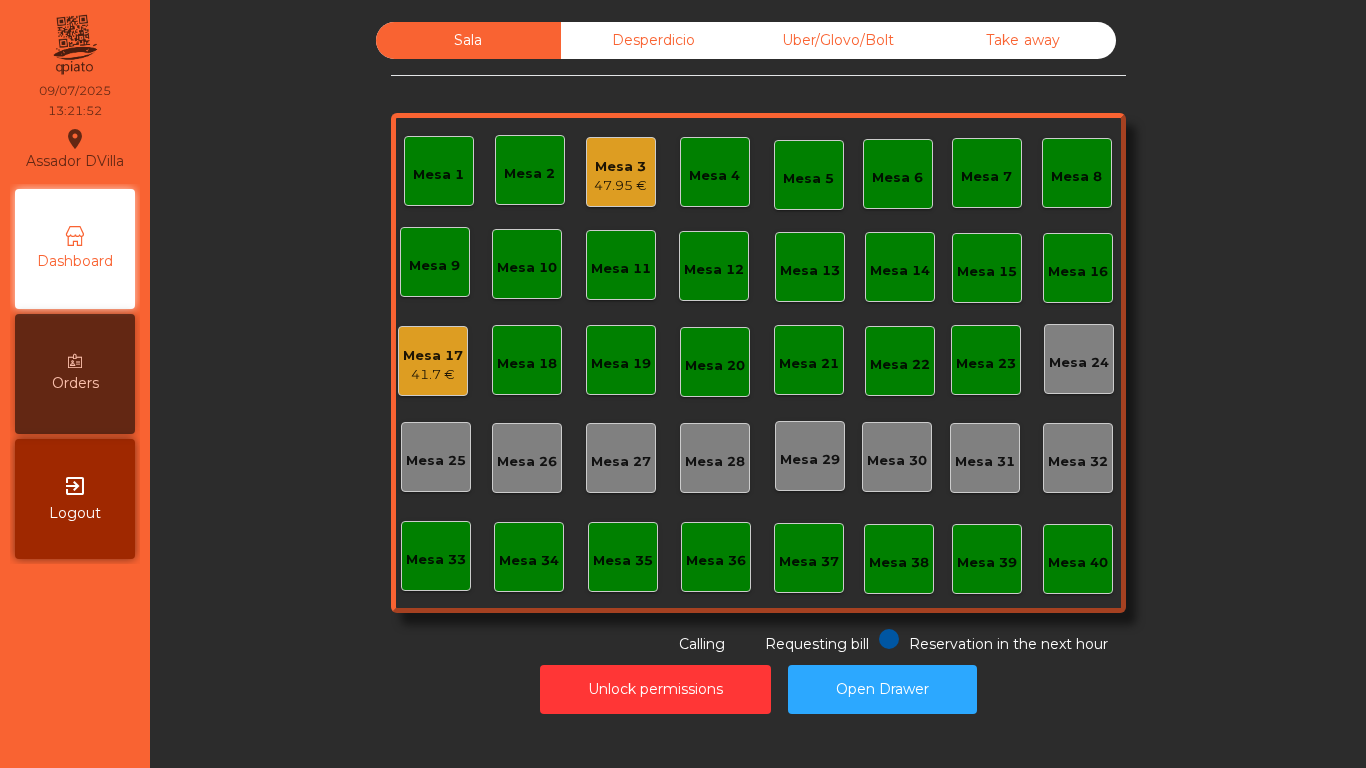 click on "Take away" at bounding box center (1023, 40) 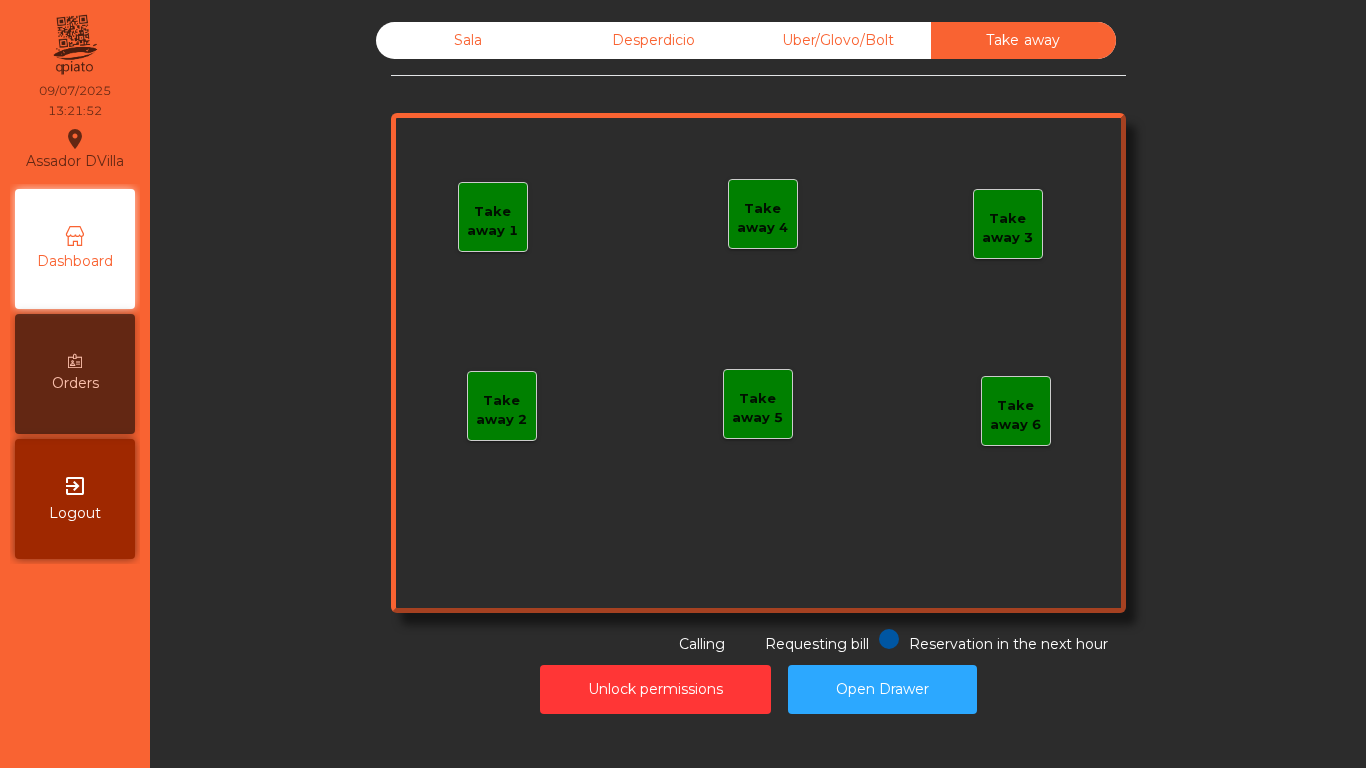 click on "Uber/Glovo/Bolt" at bounding box center (838, 40) 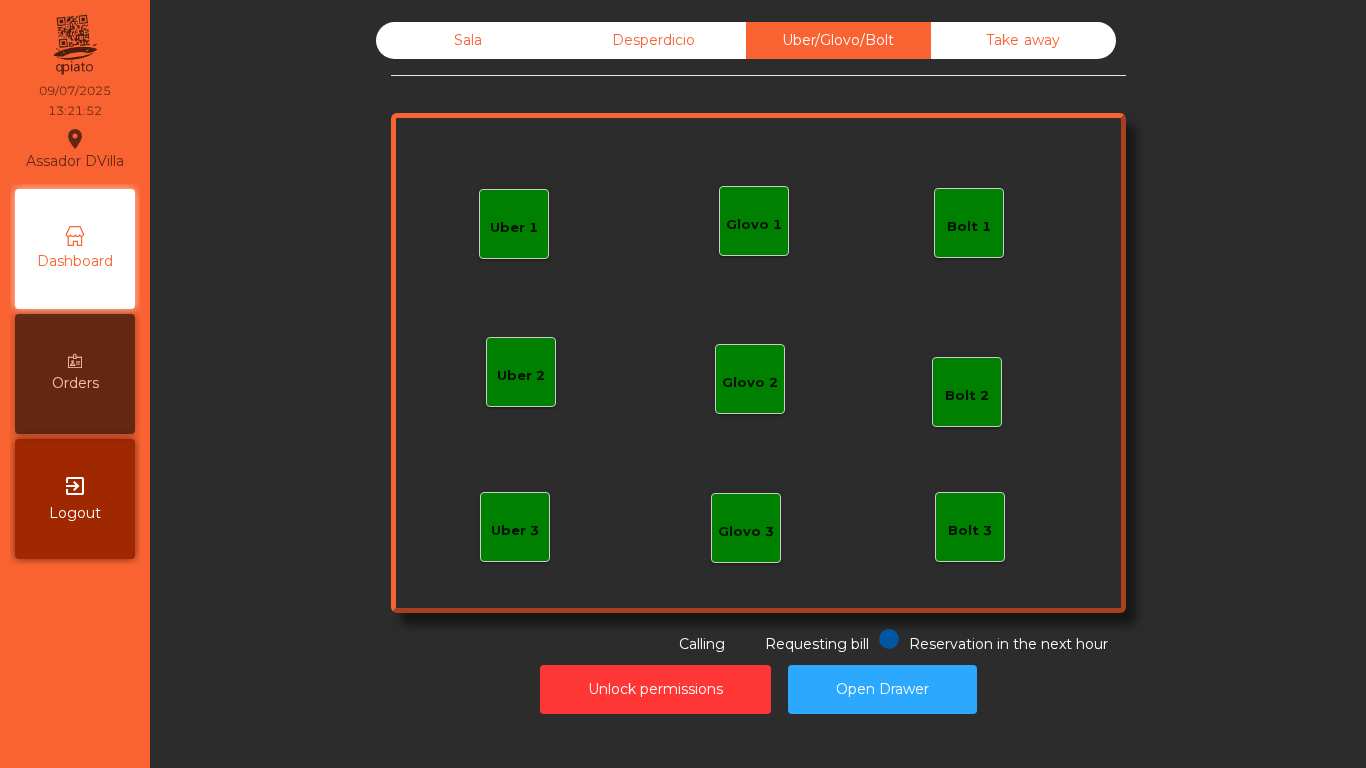 click on "Desperdicio" at bounding box center [653, 40] 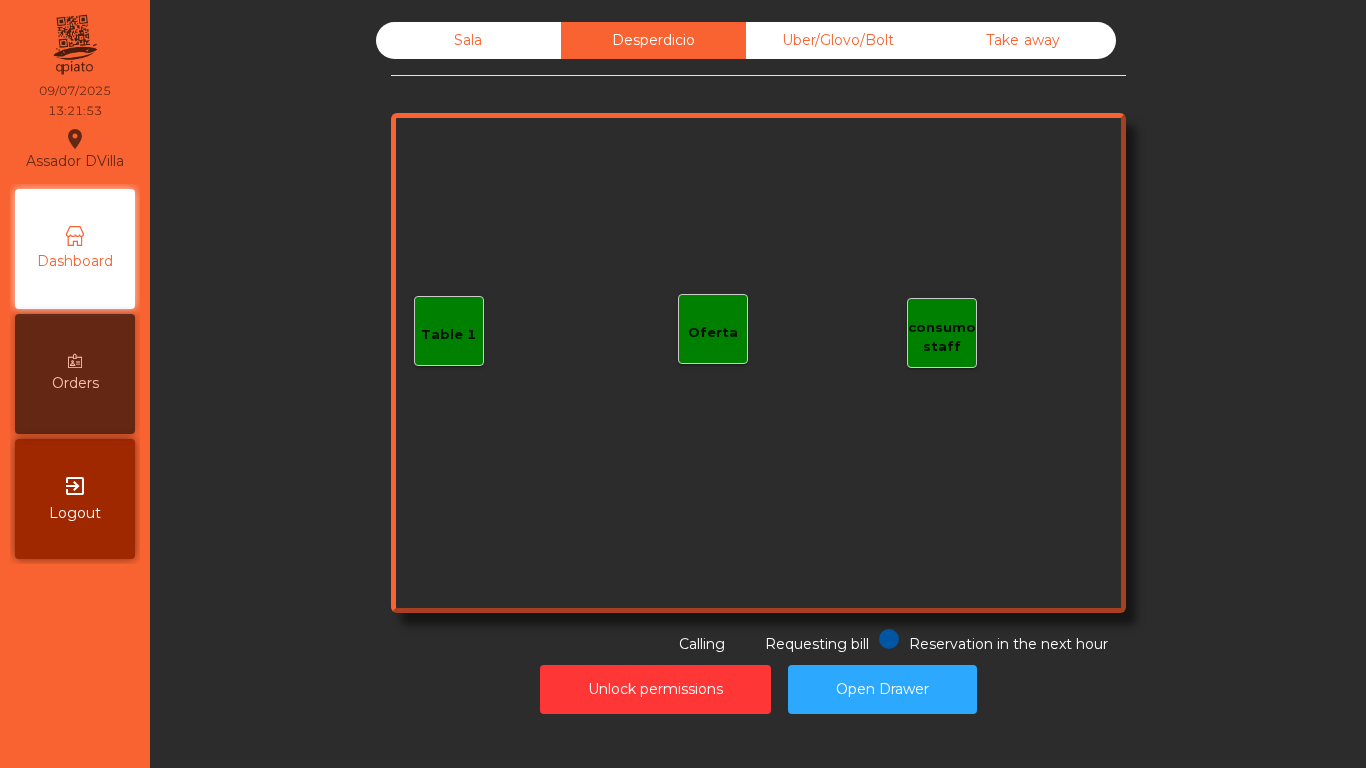 click on "Sala" at bounding box center [468, 40] 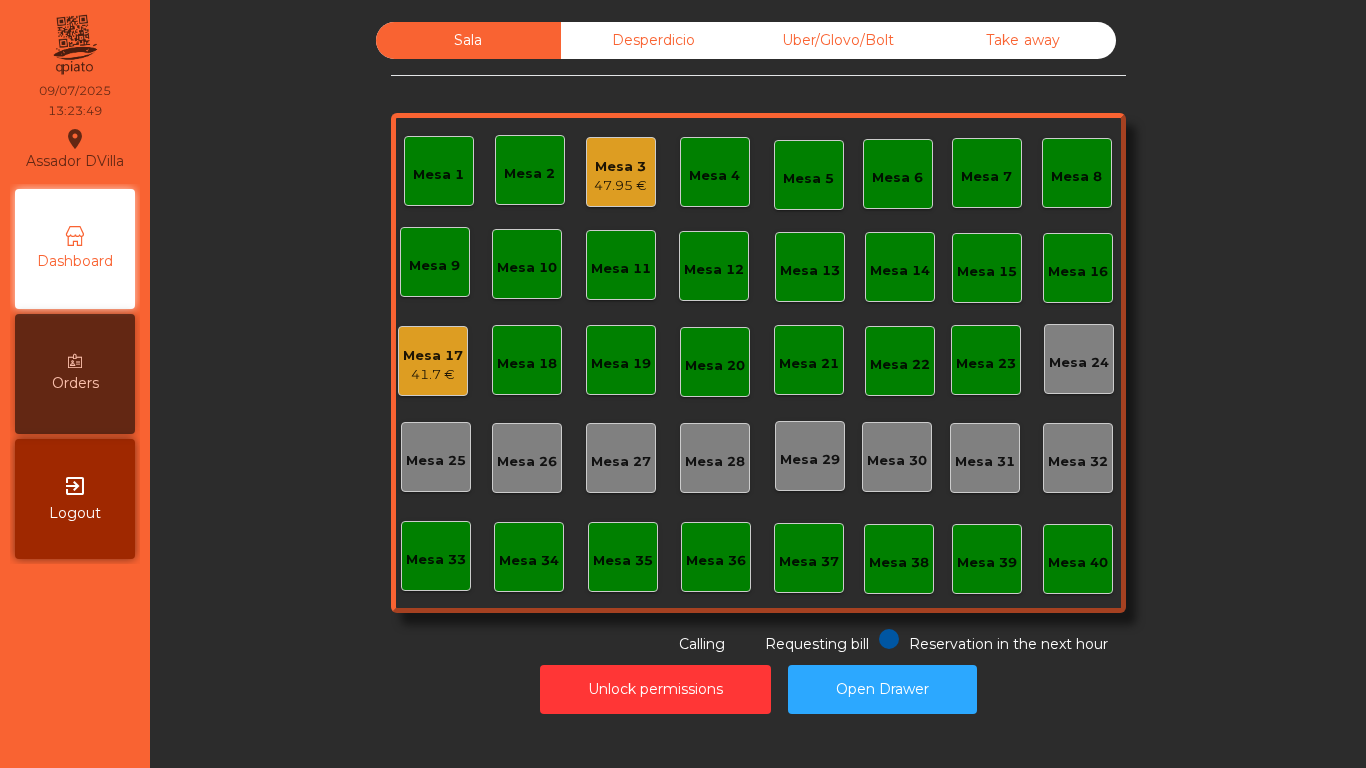 click on "Desperdicio" at bounding box center (653, 40) 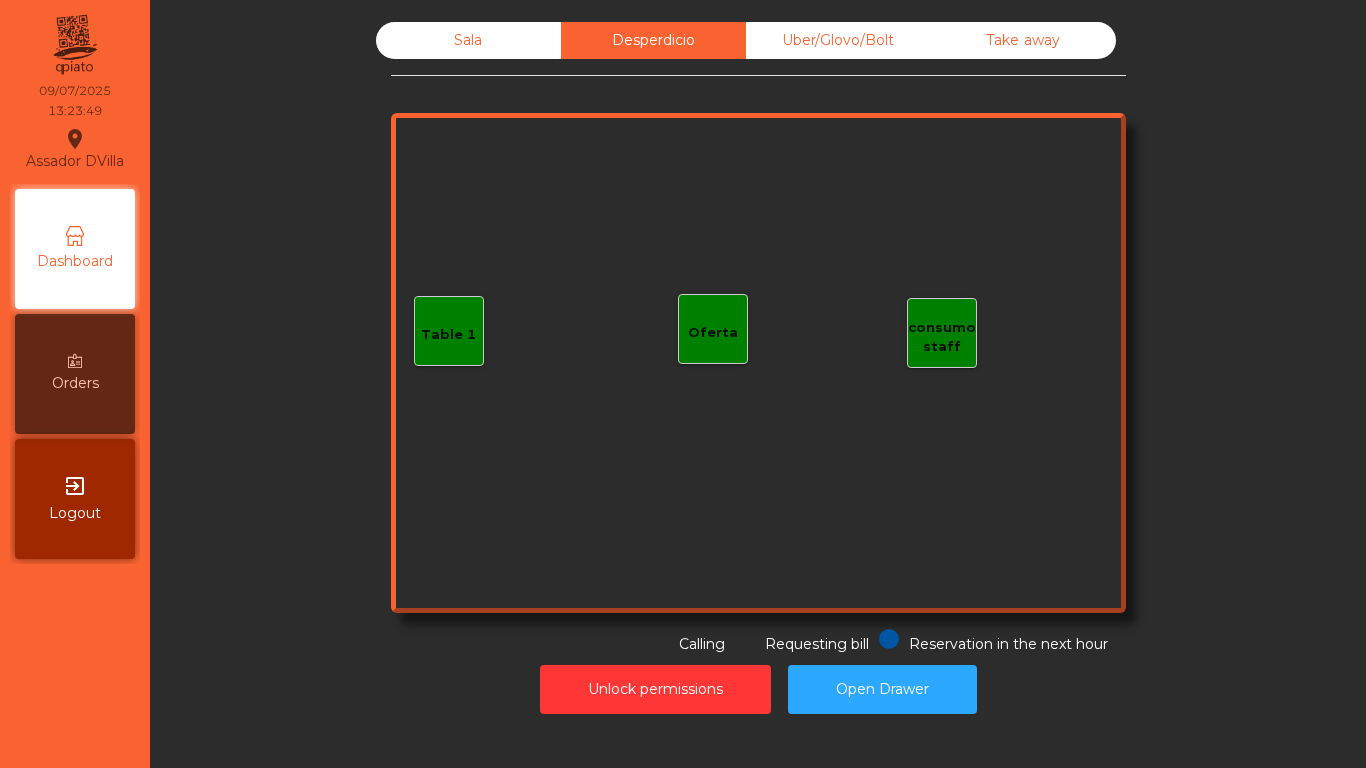 click on "Uber/Glovo/Bolt" at bounding box center (838, 40) 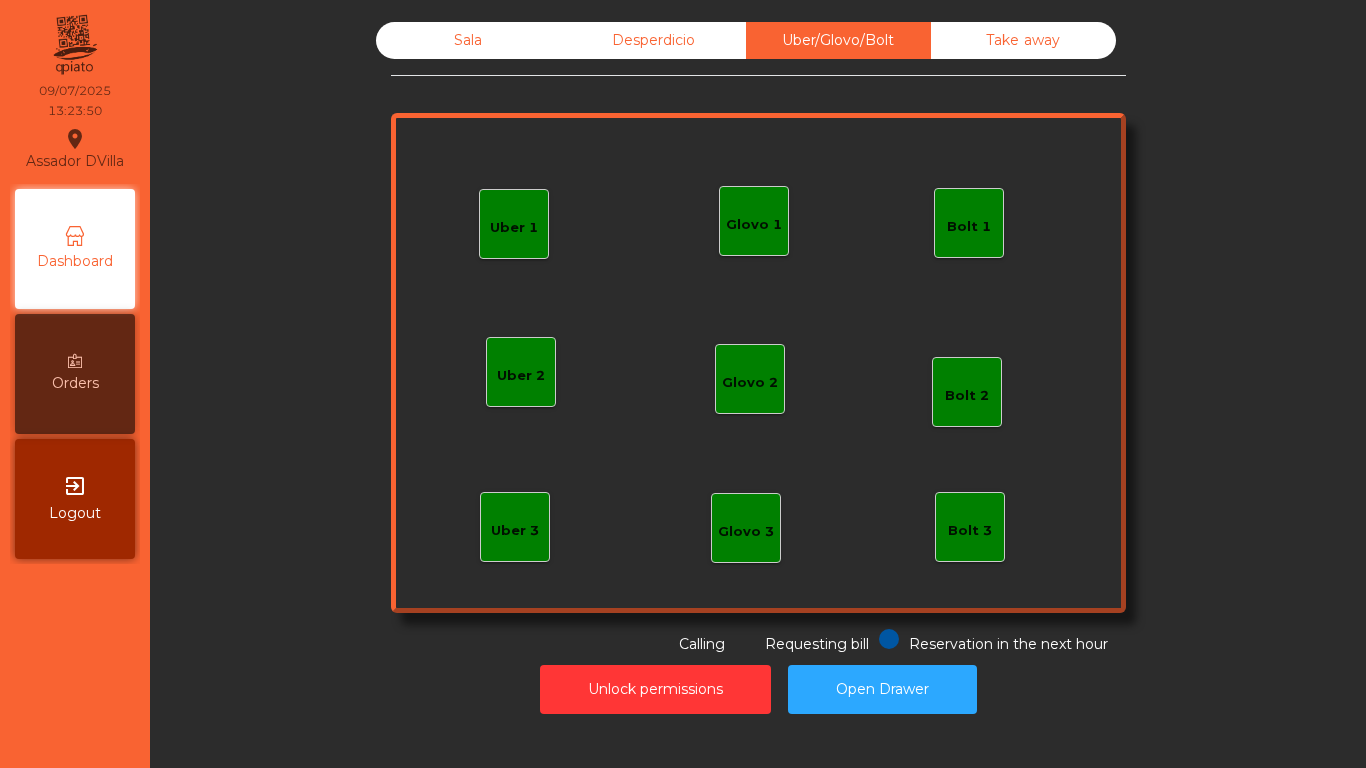 click on "Take away" at bounding box center [1023, 40] 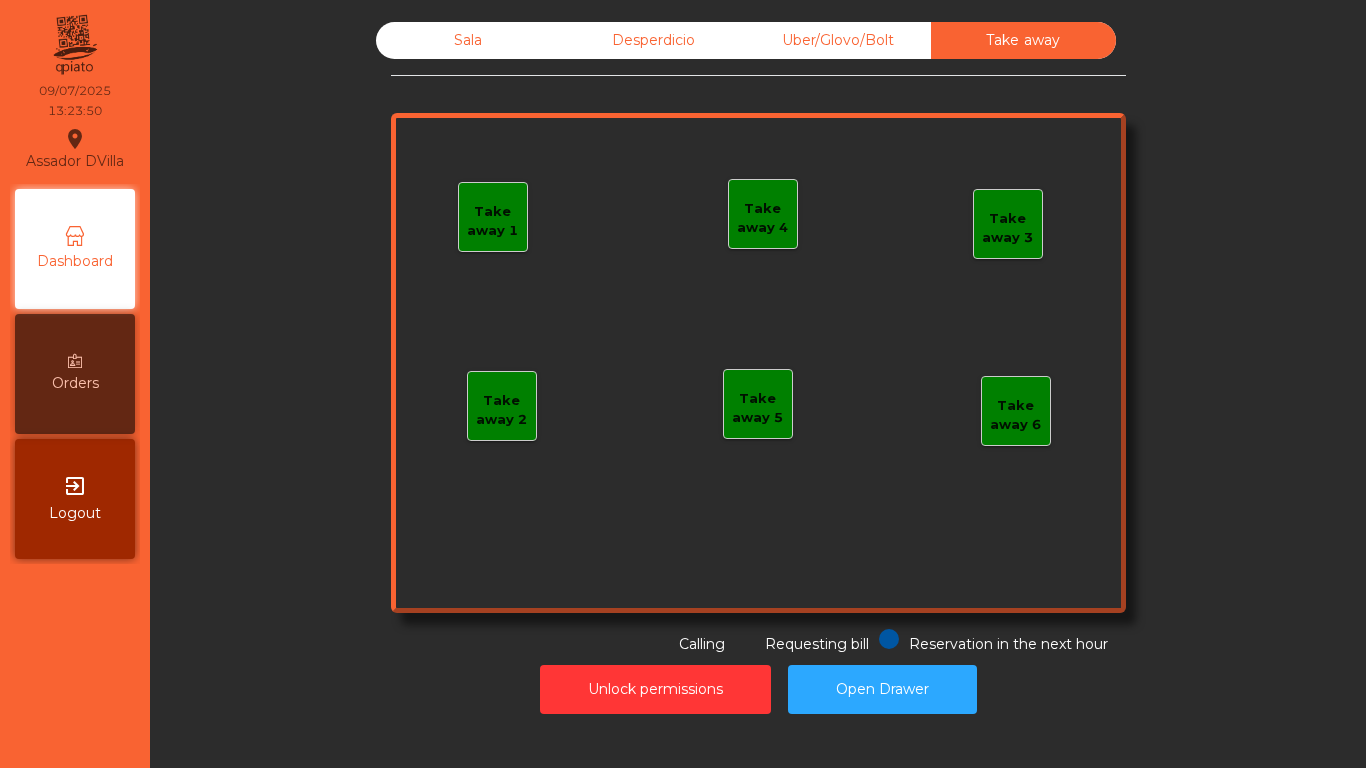 click on "Sala" at bounding box center (468, 40) 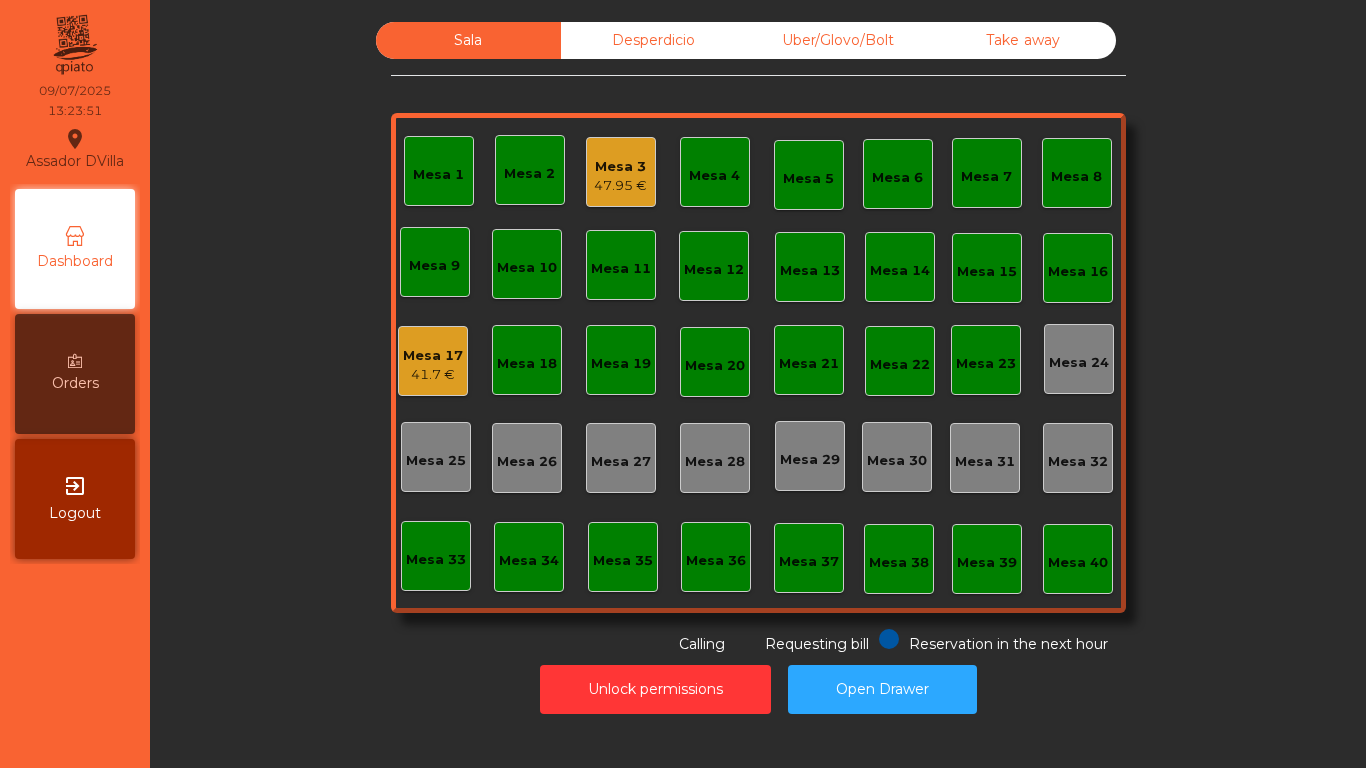 click on "41.7 €" at bounding box center (620, 186) 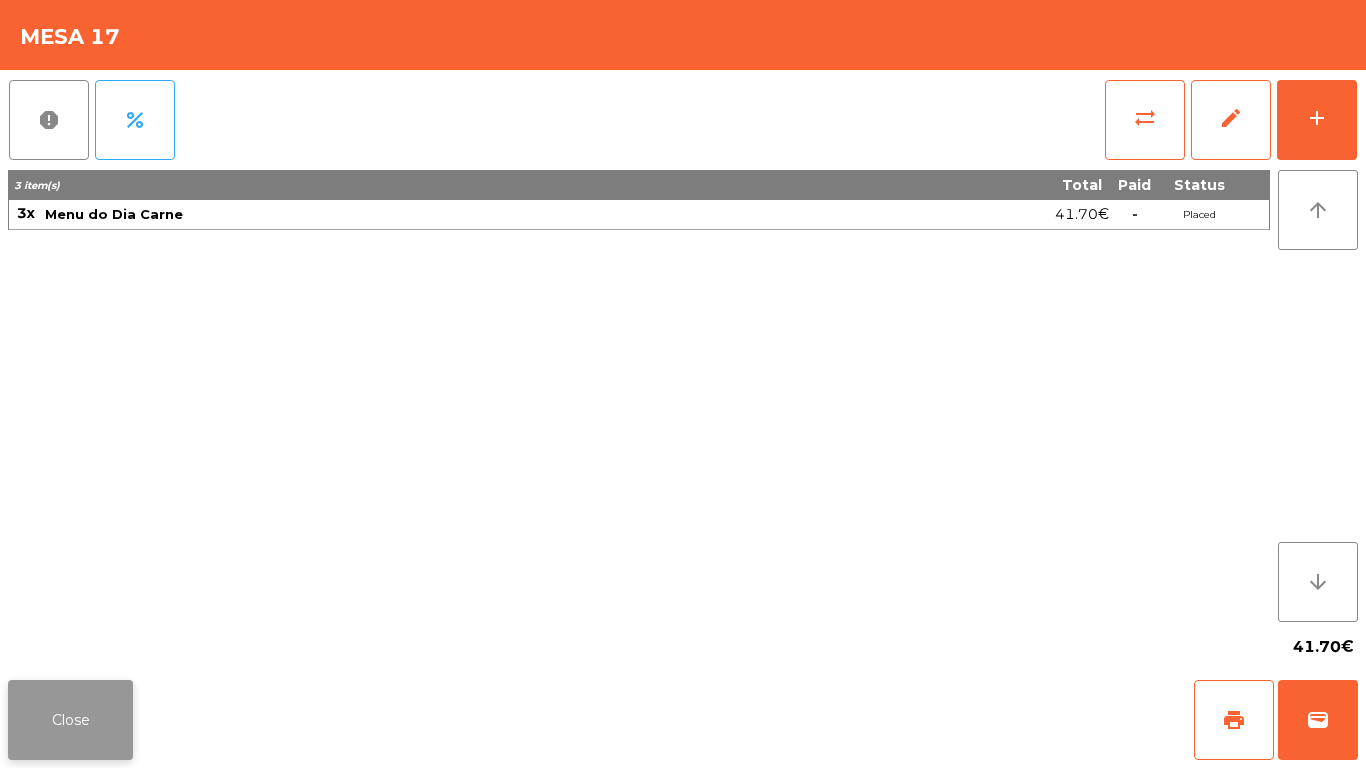 click on "Close" at bounding box center (70, 720) 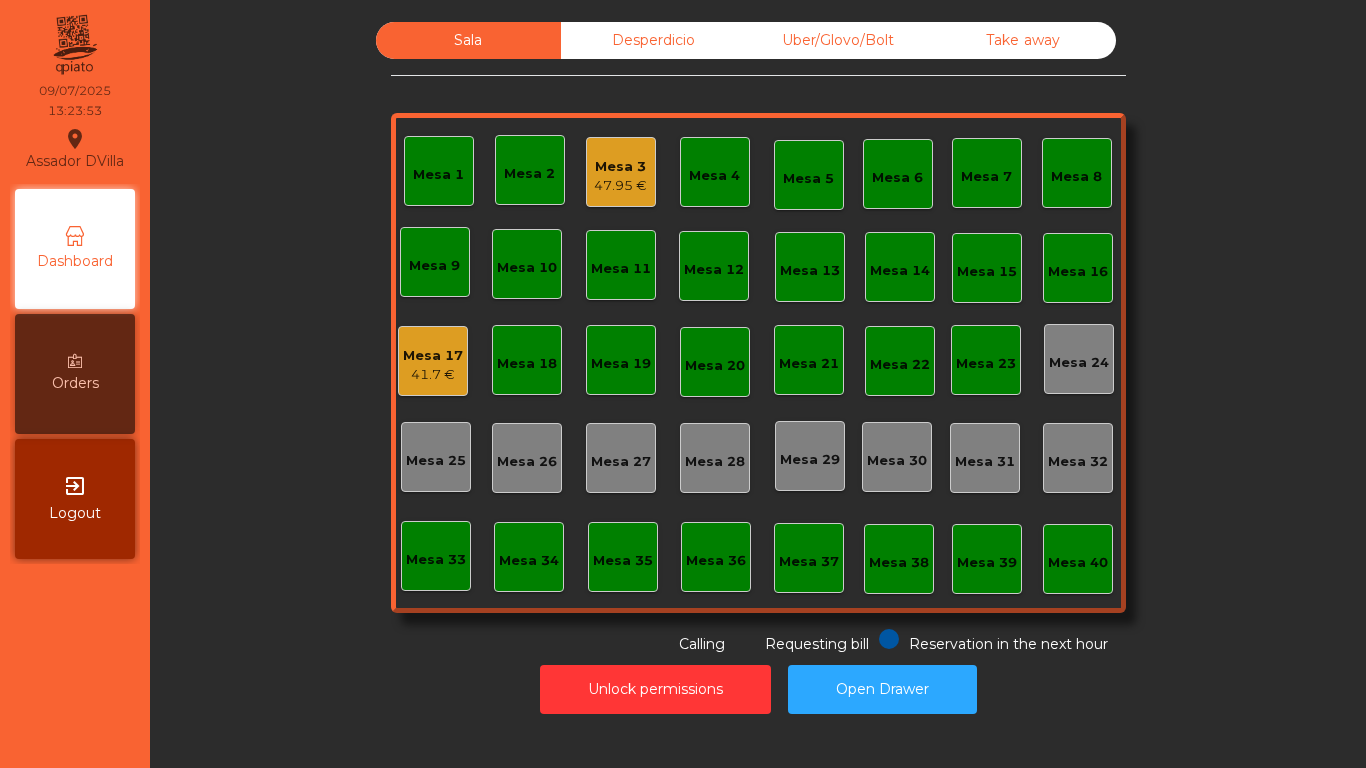 click on "47.95 €" at bounding box center [620, 186] 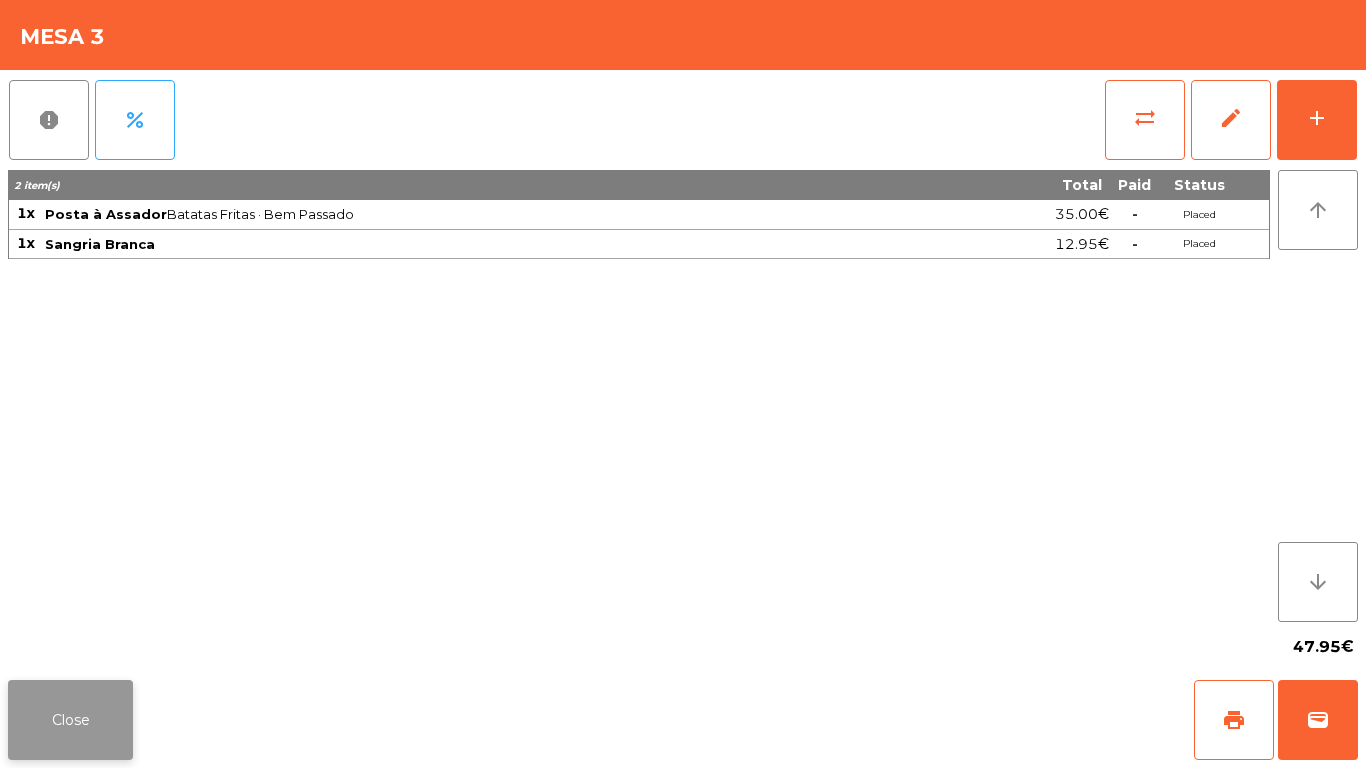 click on "Close" at bounding box center (70, 720) 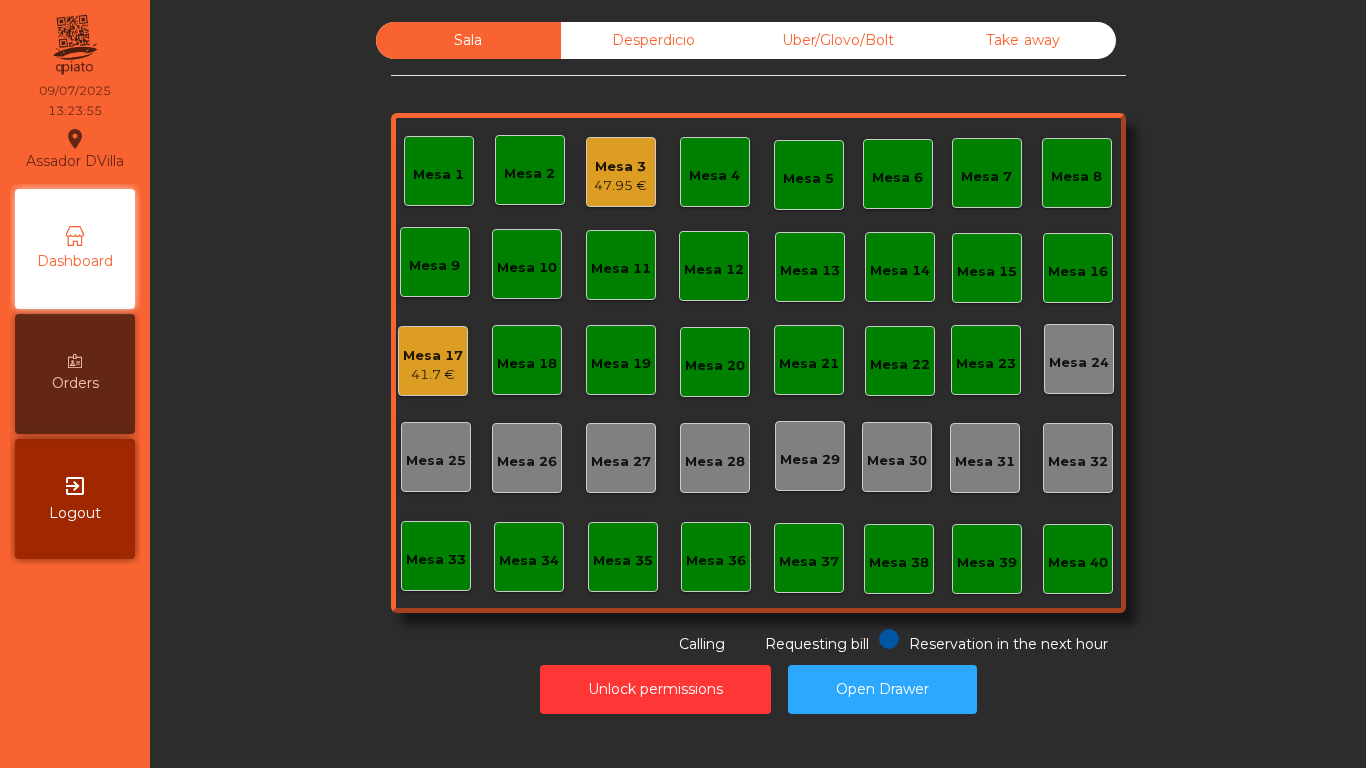 click on "Sala   Desperdicio   Uber/Glovo/Bolt   Take away   Mesa 1   Mesa 2   Mesa 3   47.95 €   Mesa 4   Mesa 5   Mesa 6   Mesa 7   Mesa 8   Mesa 9   Mesa 10   Mesa 11   Mesa 12   Mesa 13   Mesa 14   Mesa 15   Mesa 16   Mesa 17   41.7 €   Mesa 18   Mesa 19   Mesa 20   Mesa 21   Mesa 22   Mesa 23   Mesa 24   Mesa 25   Mesa 26   Mesa 27   Mesa 28   Mesa 29   Mesa 30   Mesa 31   Mesa 32   Mesa 33   Mesa 34   Mesa 35   Mesa 36   Mesa 37   Mesa 38   Mesa 39   Mesa 40  Reservation in the next hour Requesting bill Calling" at bounding box center (758, 338) 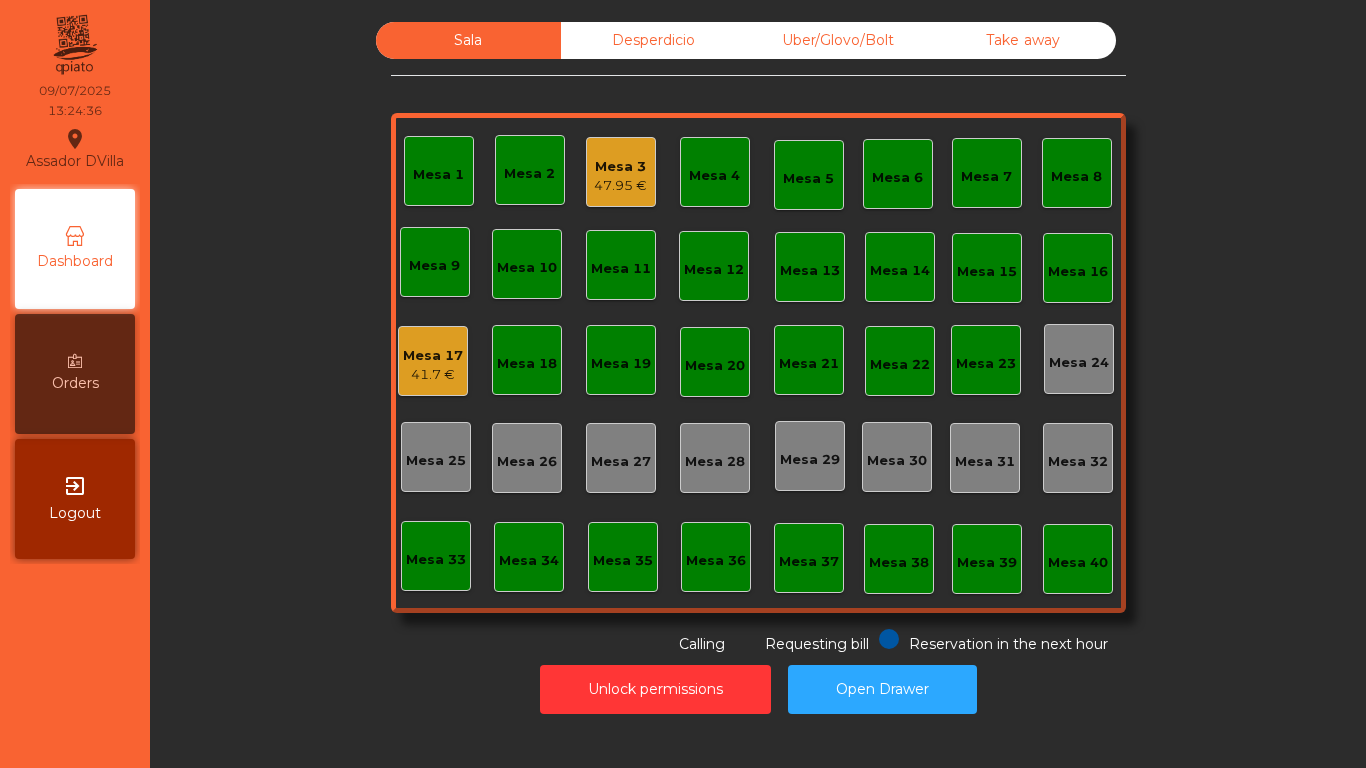 click at bounding box center [75, 361] 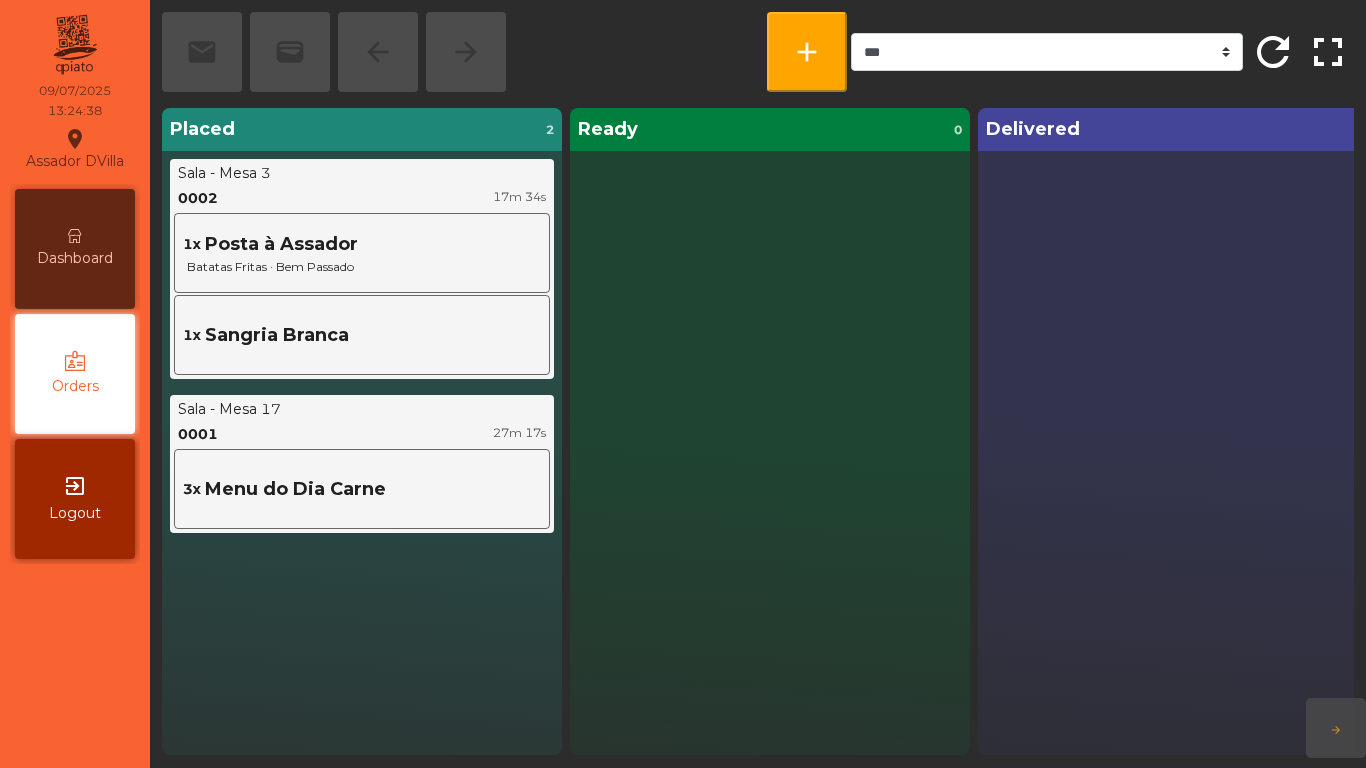 click on "Dashboard" at bounding box center [75, 249] 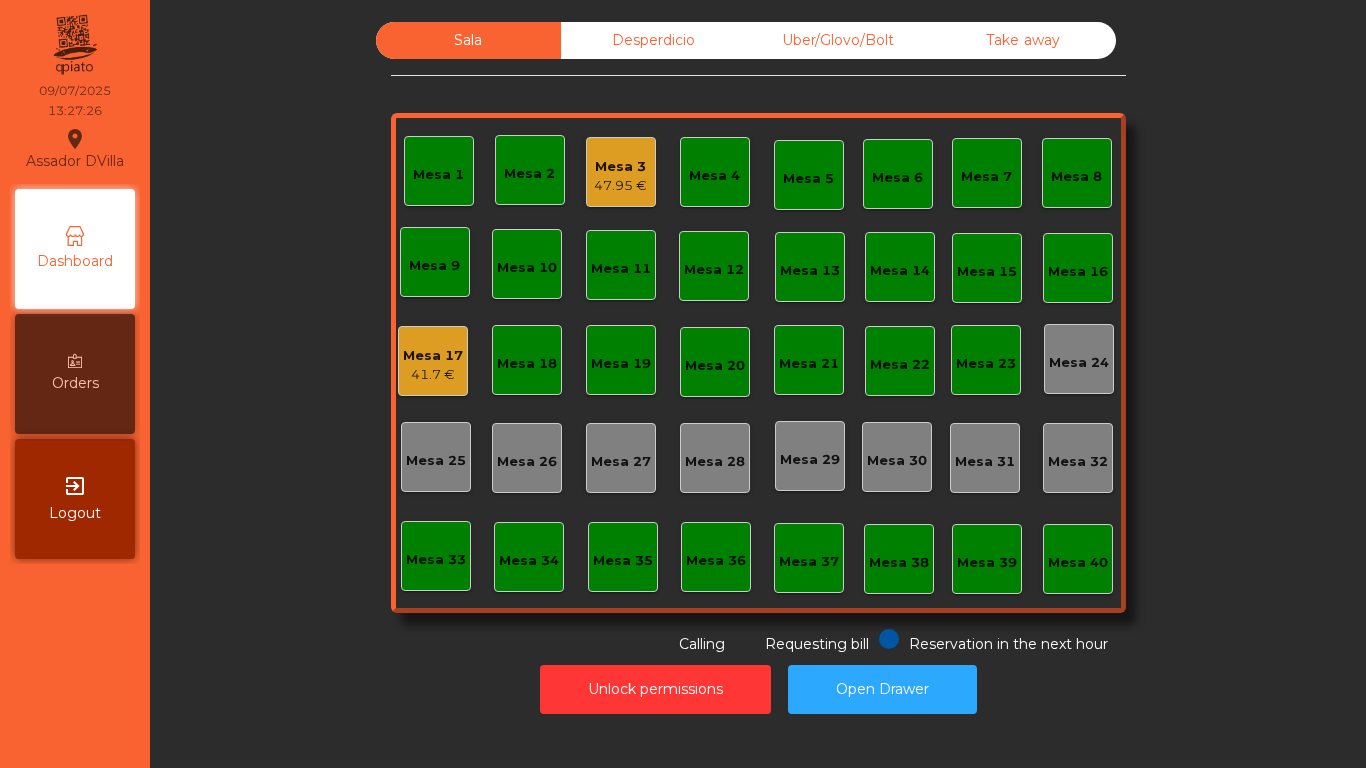 click on "Mesa 3" at bounding box center [620, 167] 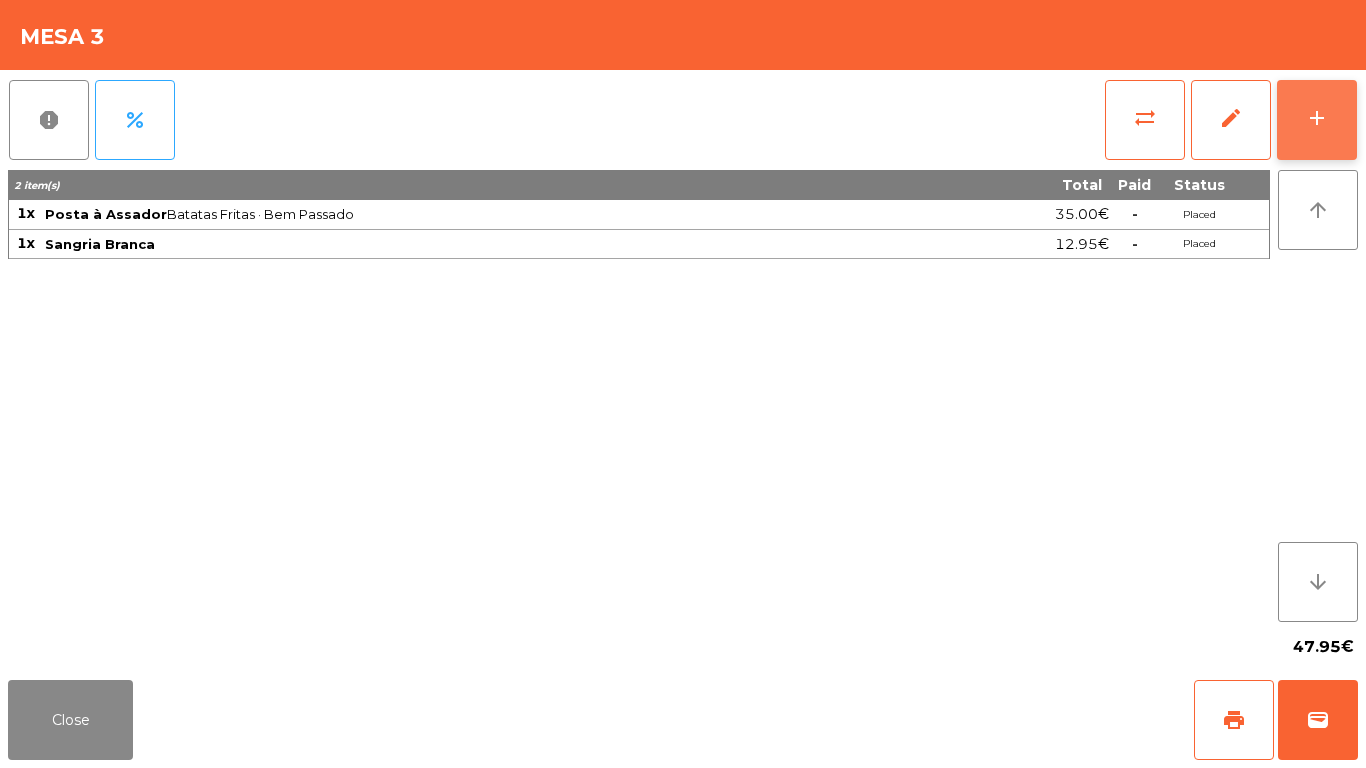 click on "add" at bounding box center (1317, 120) 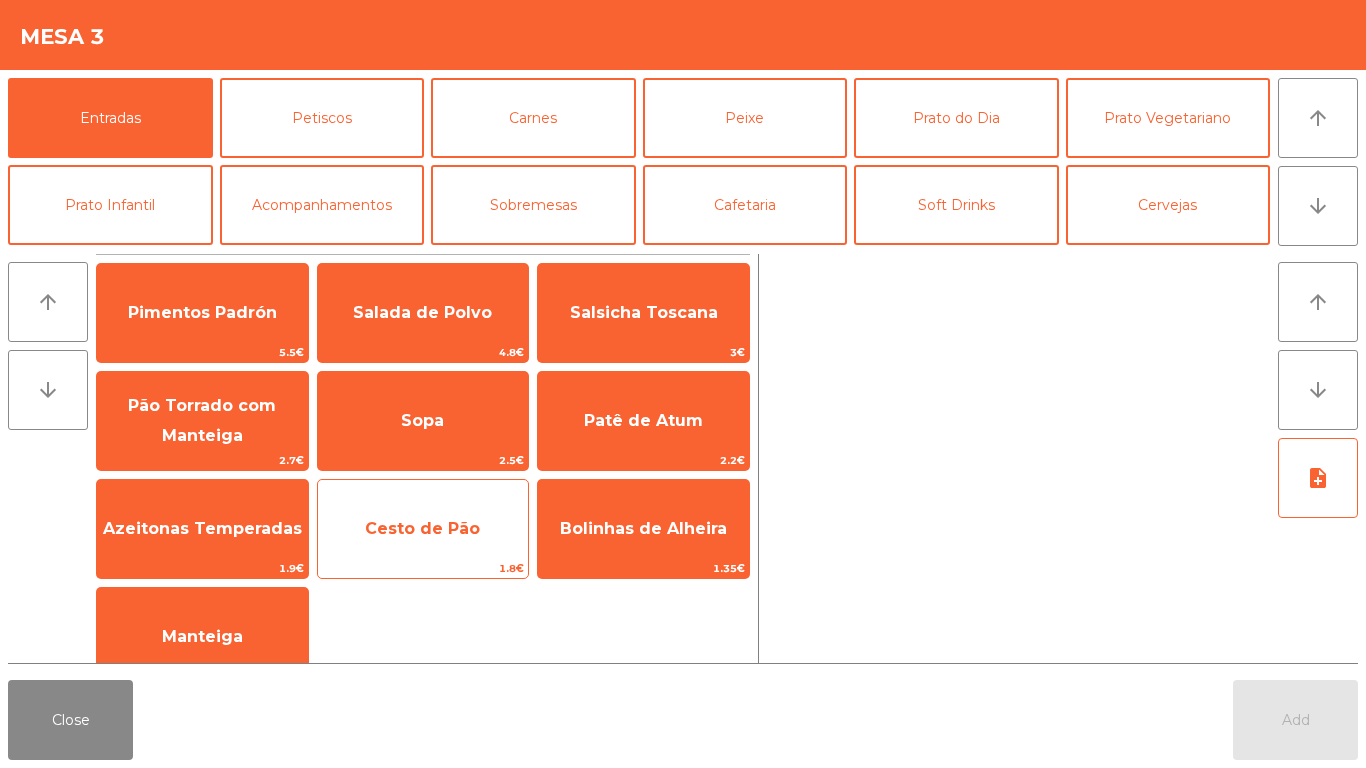 click on "Cesto de Pão" at bounding box center [202, 312] 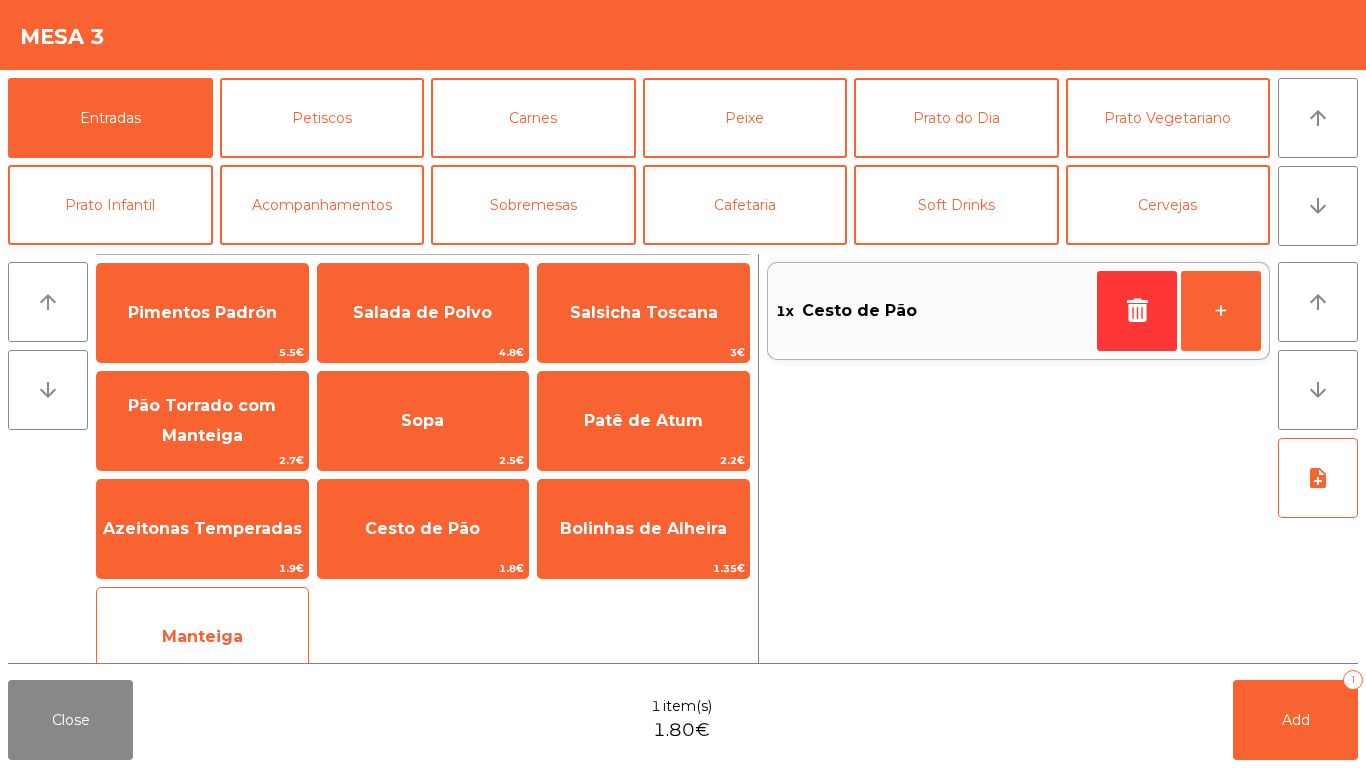 click on "Manteiga" at bounding box center (202, 312) 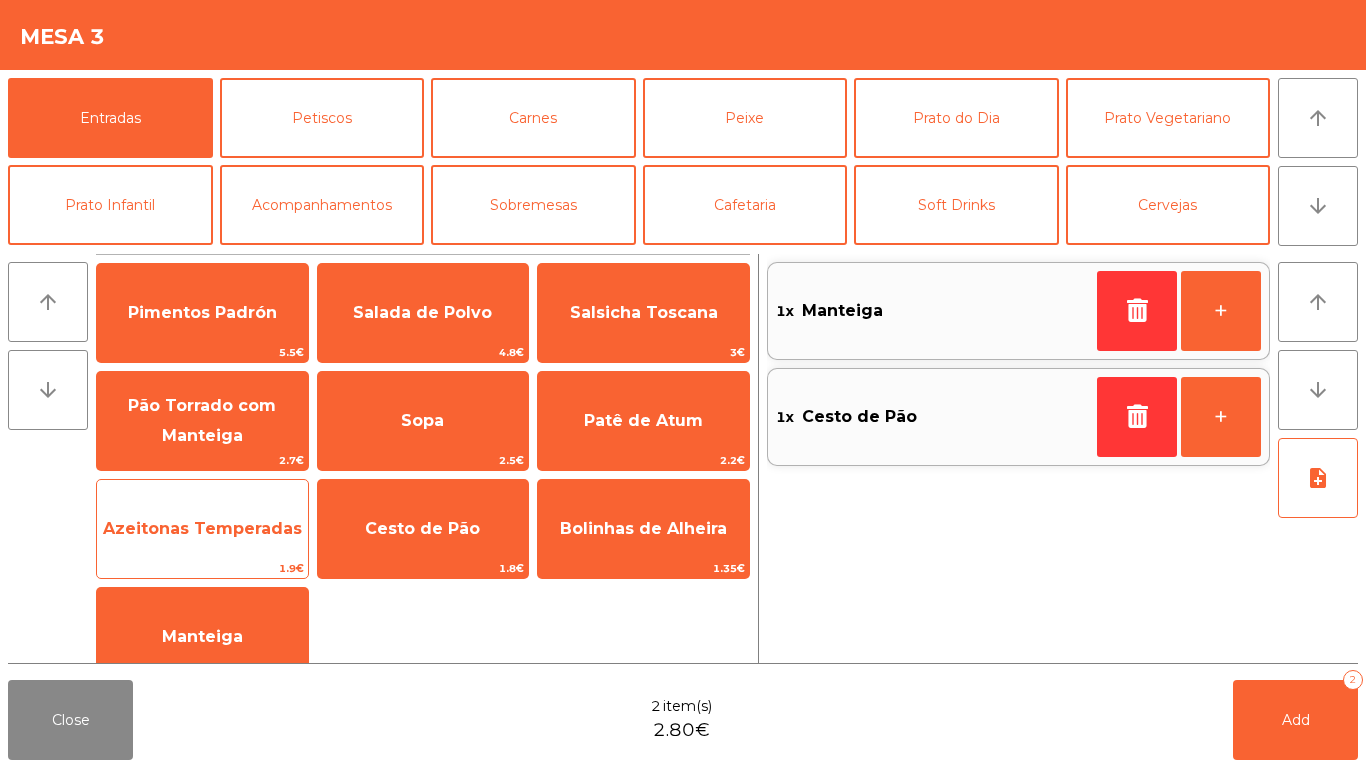 click on "Azeitonas Temperadas" at bounding box center [202, 312] 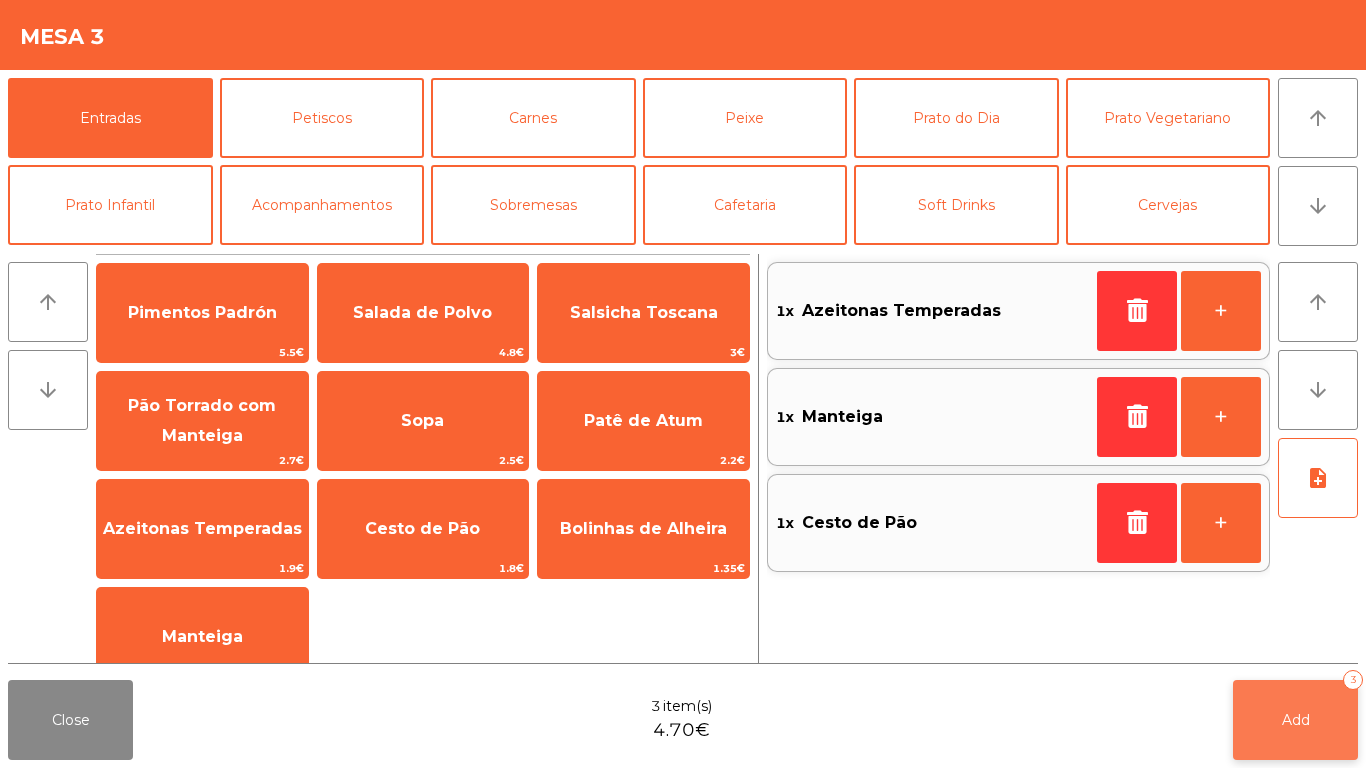 click on "Add   3" at bounding box center (1295, 720) 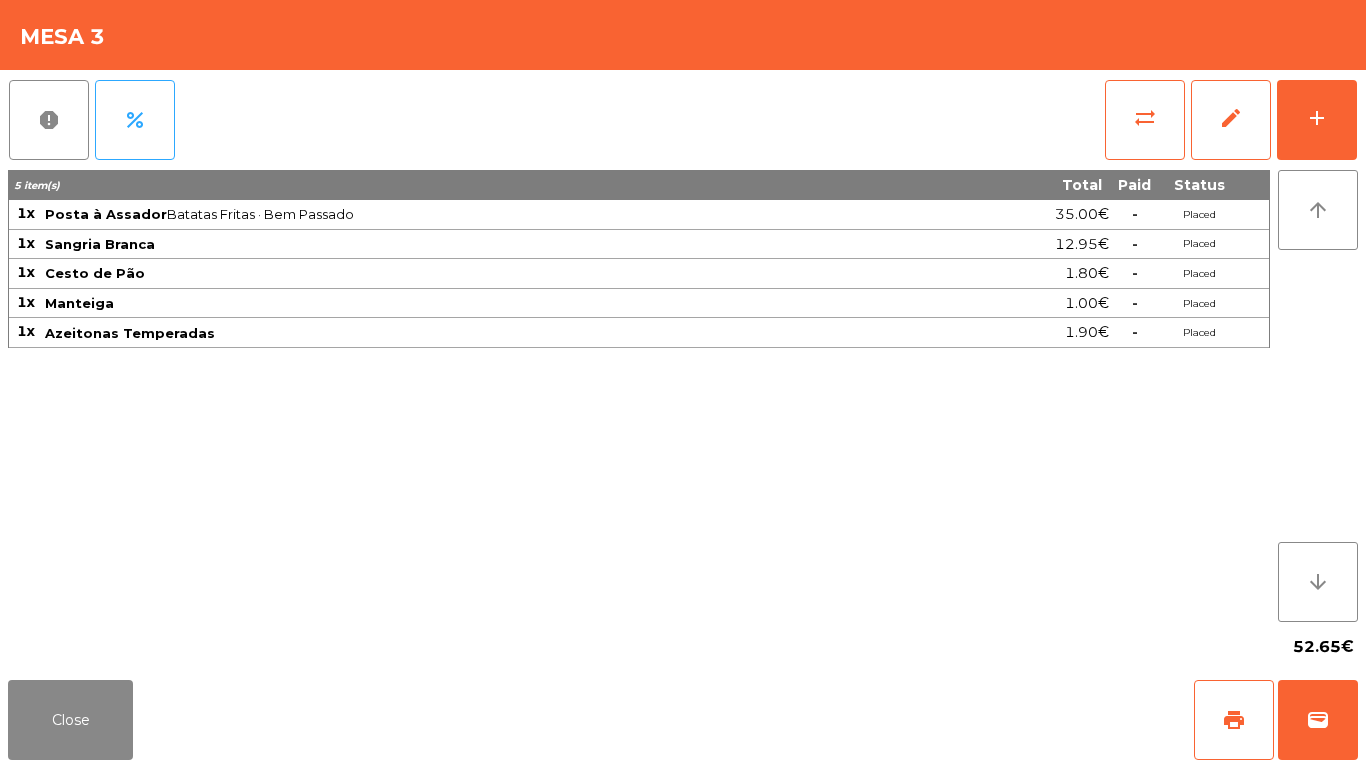 click on "52.65€" at bounding box center [683, 647] 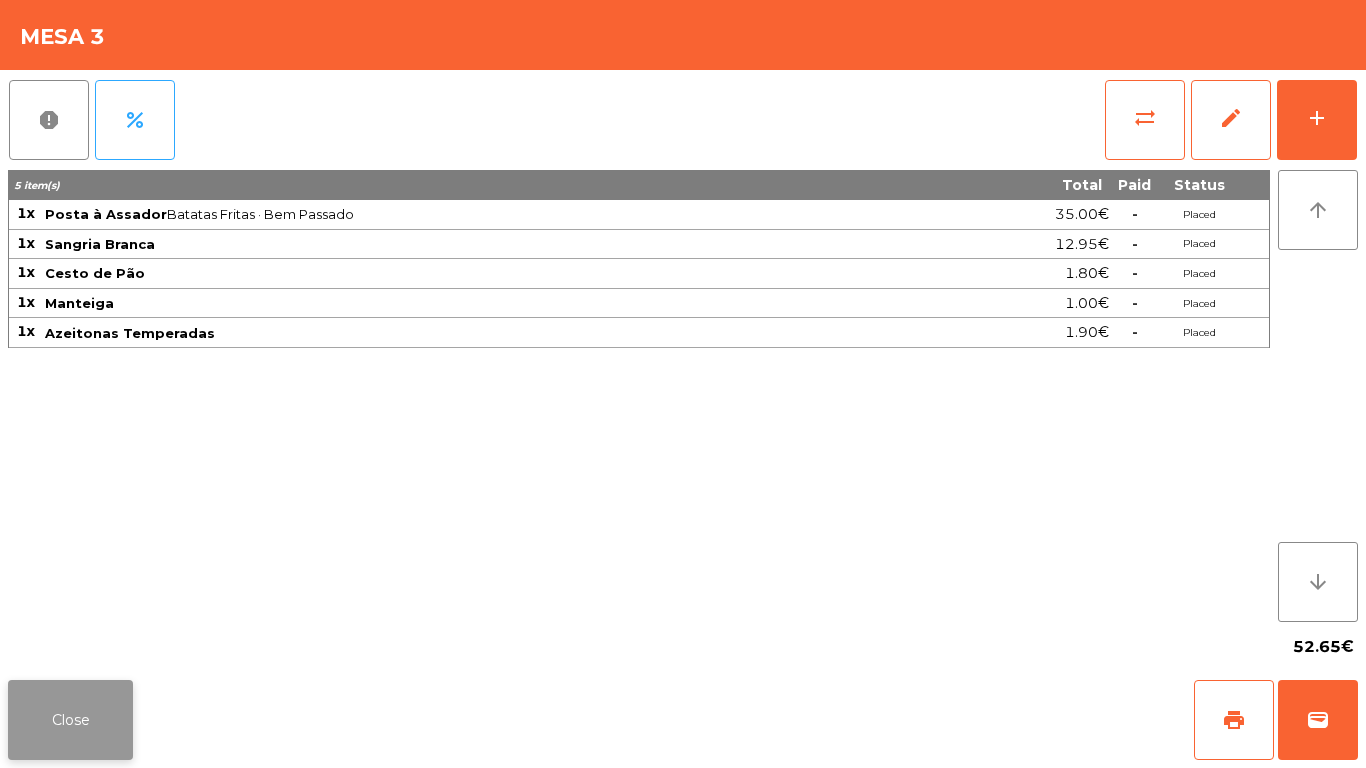 click on "Close" at bounding box center (70, 720) 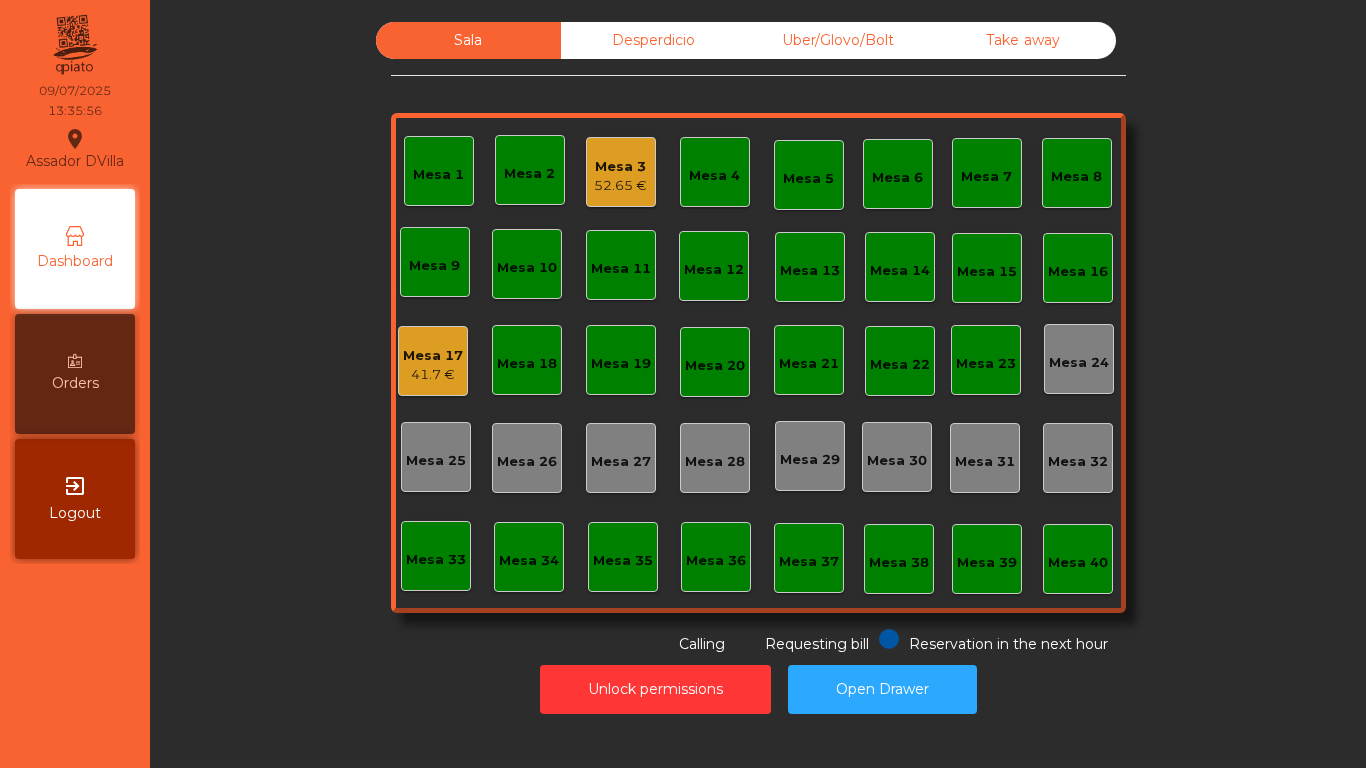 click on "Desperdicio" at bounding box center (653, 40) 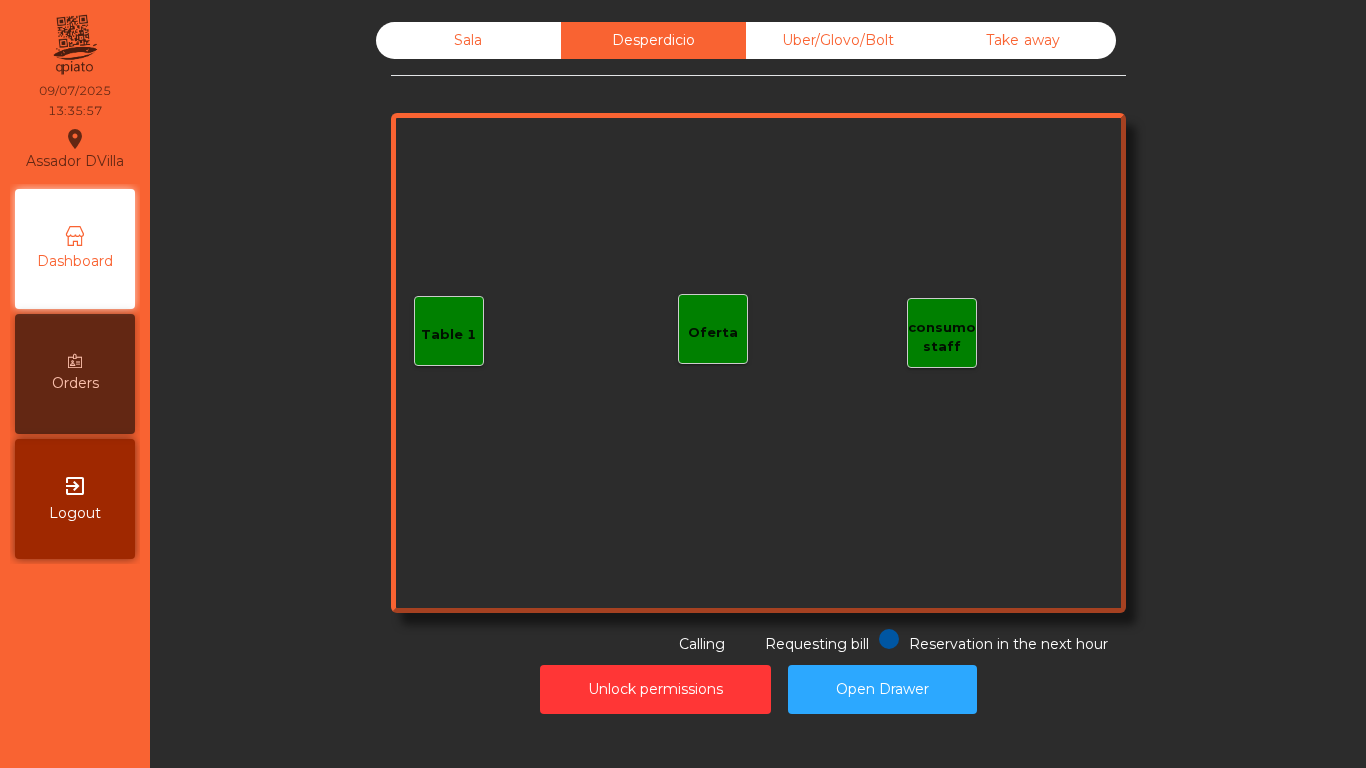 click on "Uber/Glovo/Bolt" at bounding box center (838, 40) 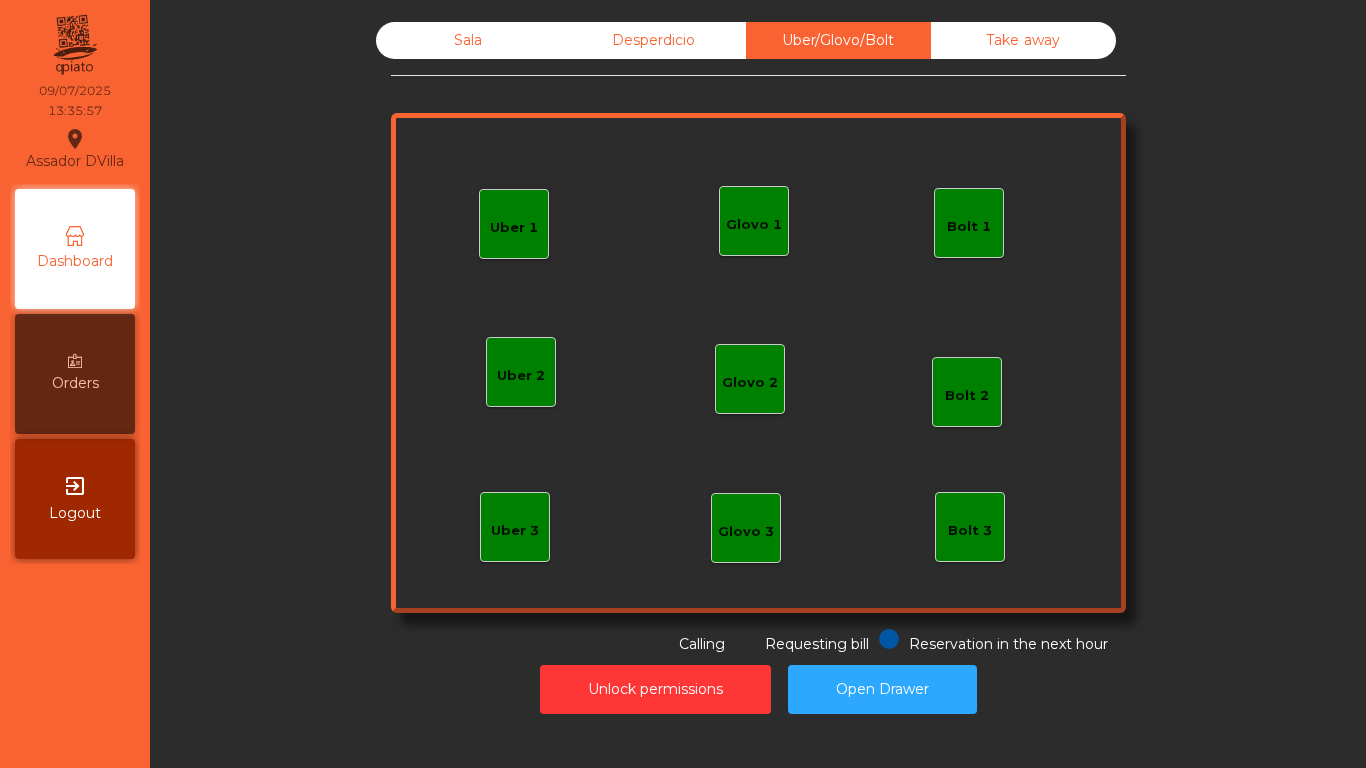 click on "Take away" at bounding box center (1023, 40) 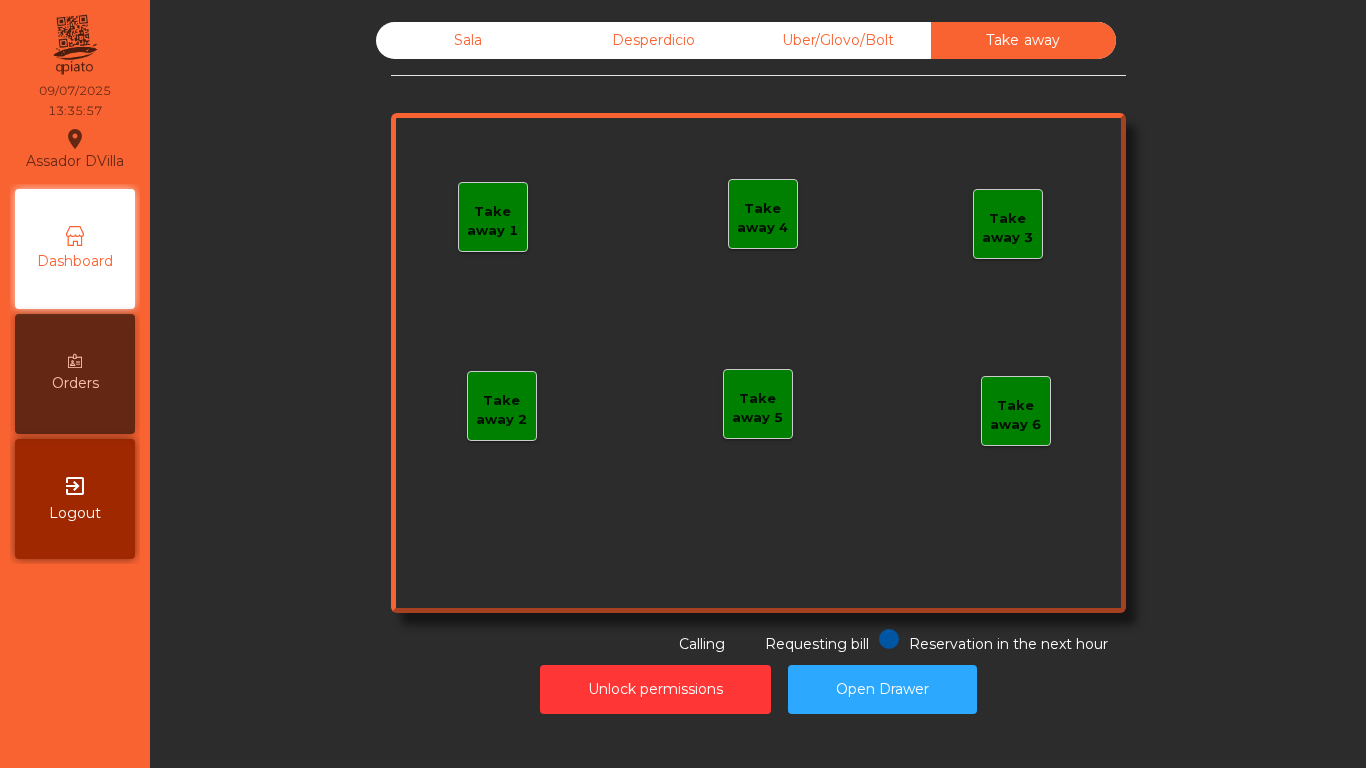 click on "Desperdicio" at bounding box center (653, 40) 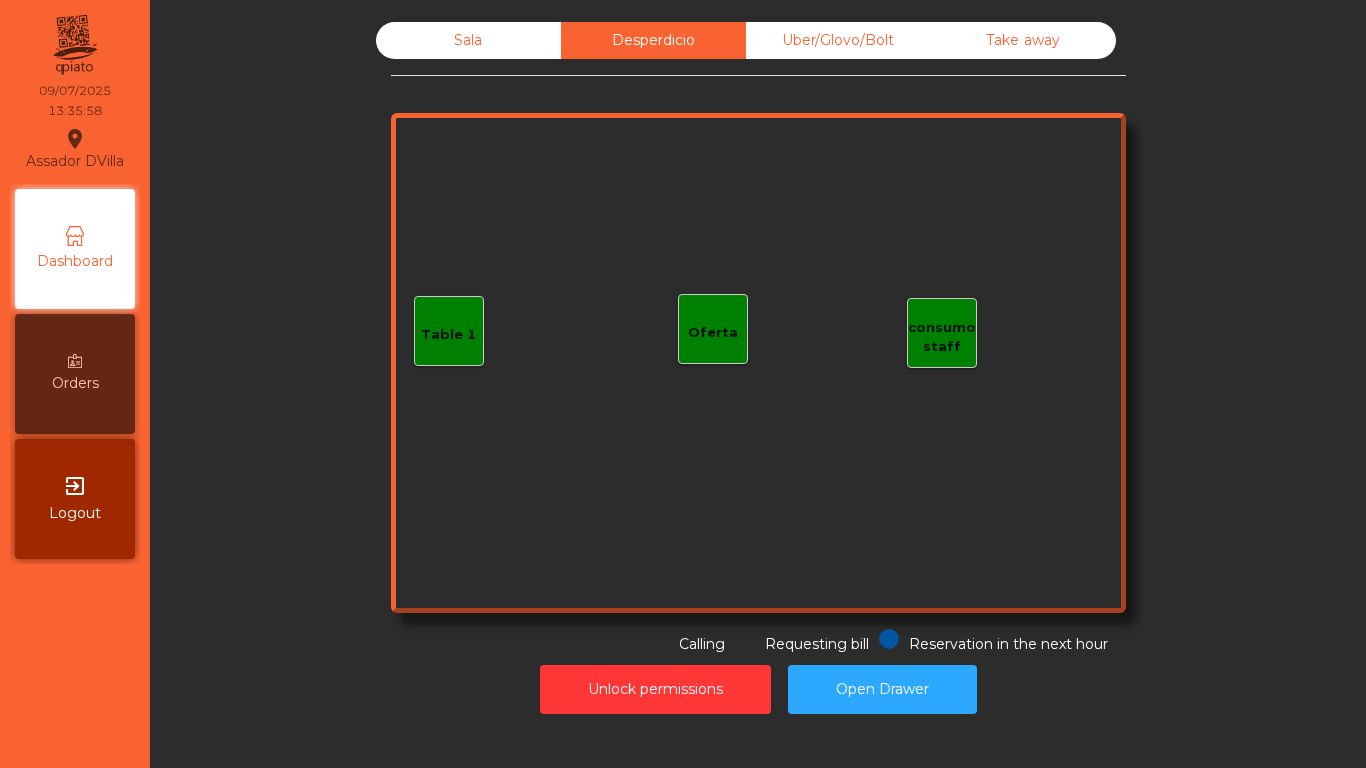 click on "Sala" at bounding box center (468, 40) 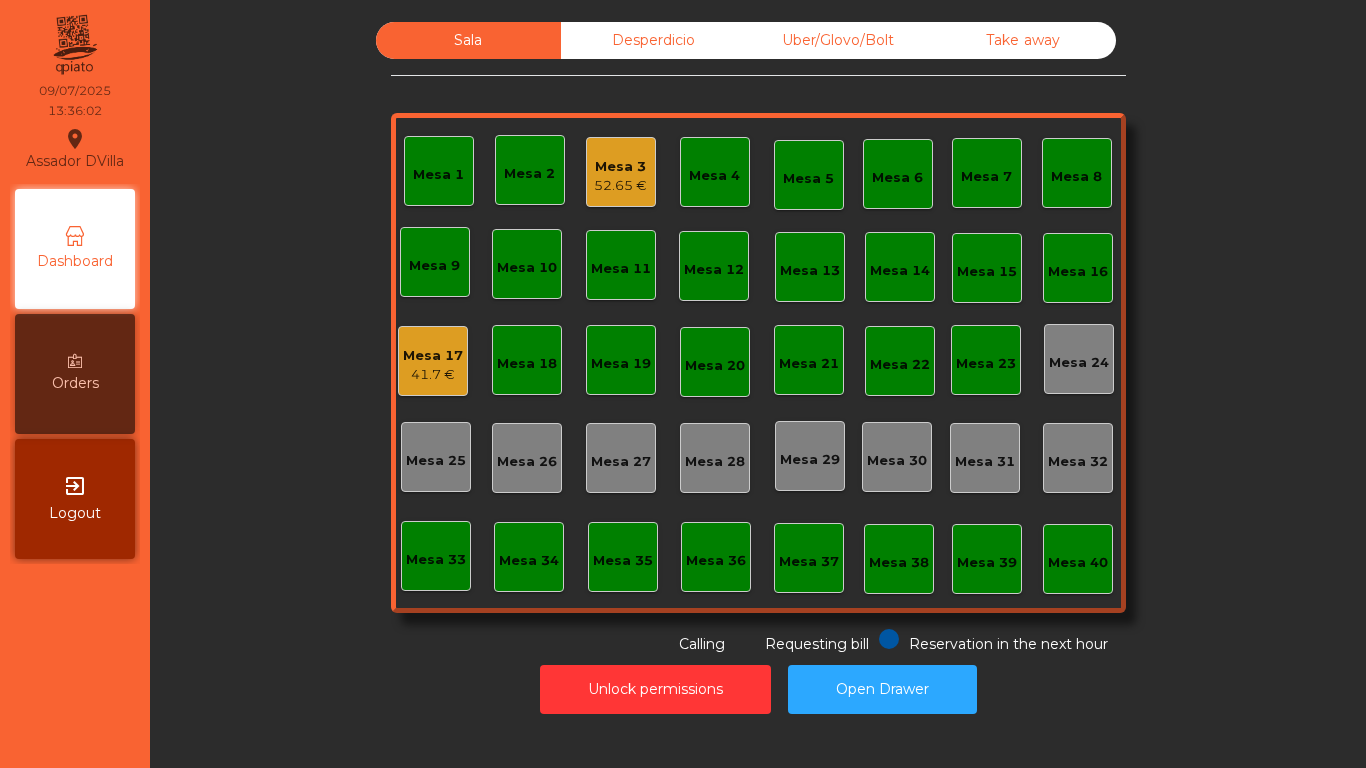 click on "Mesa 3   52.65 €" at bounding box center [621, 172] 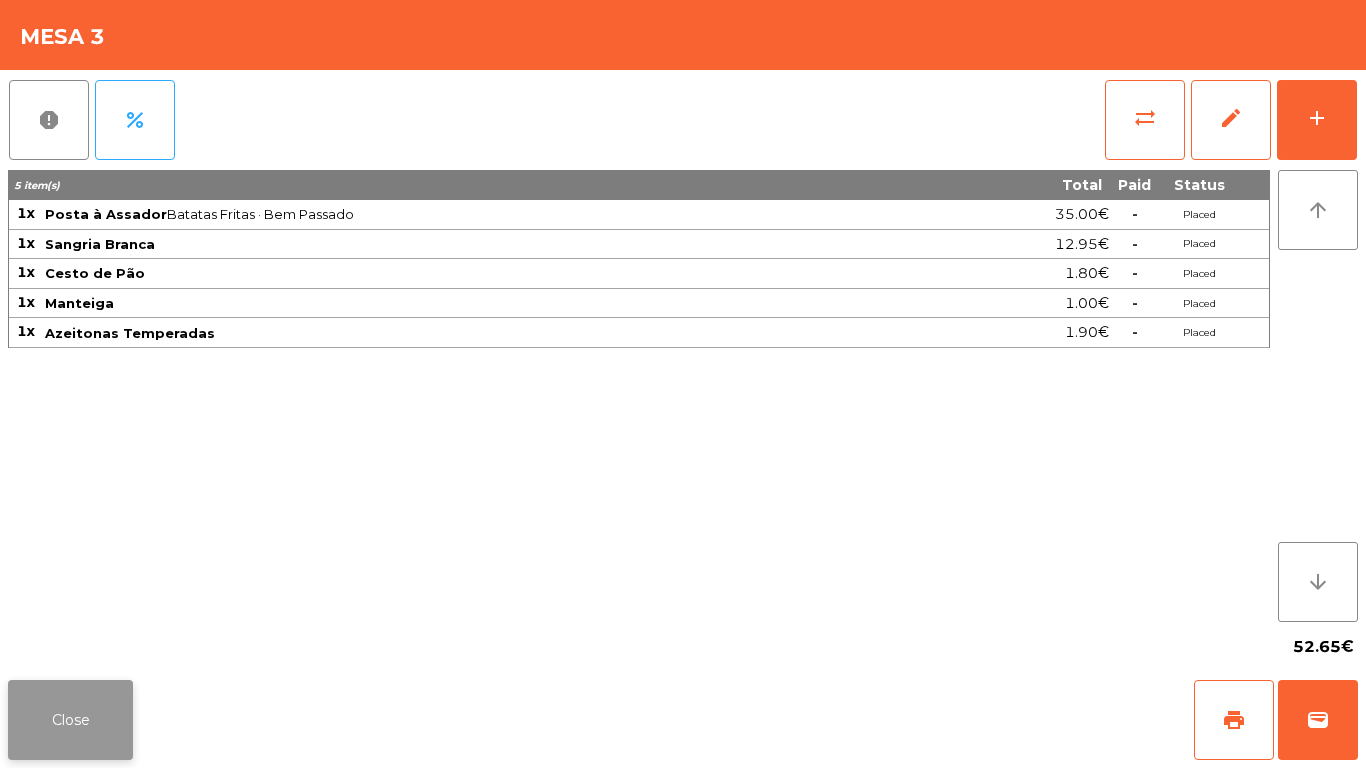 click on "Close" at bounding box center [70, 720] 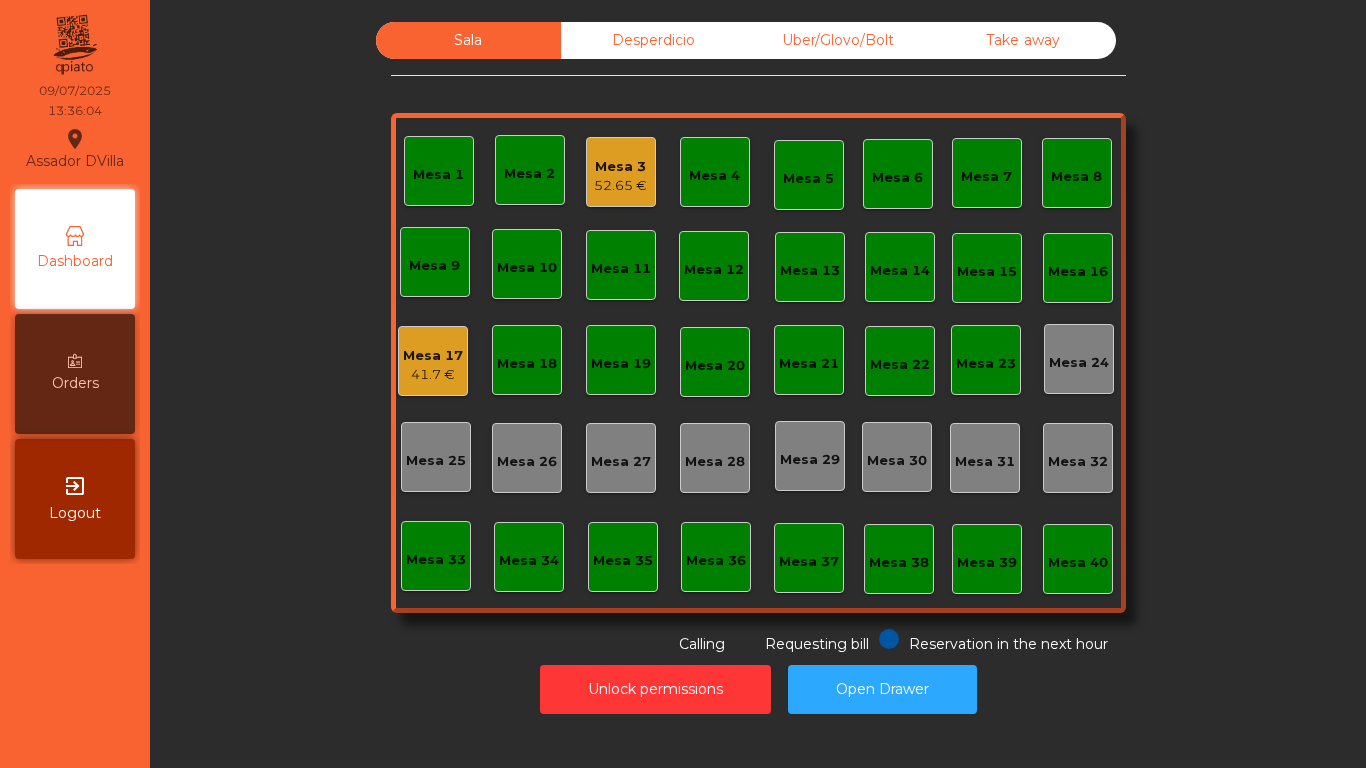 click on "Mesa 3   52.65 €" at bounding box center (620, 172) 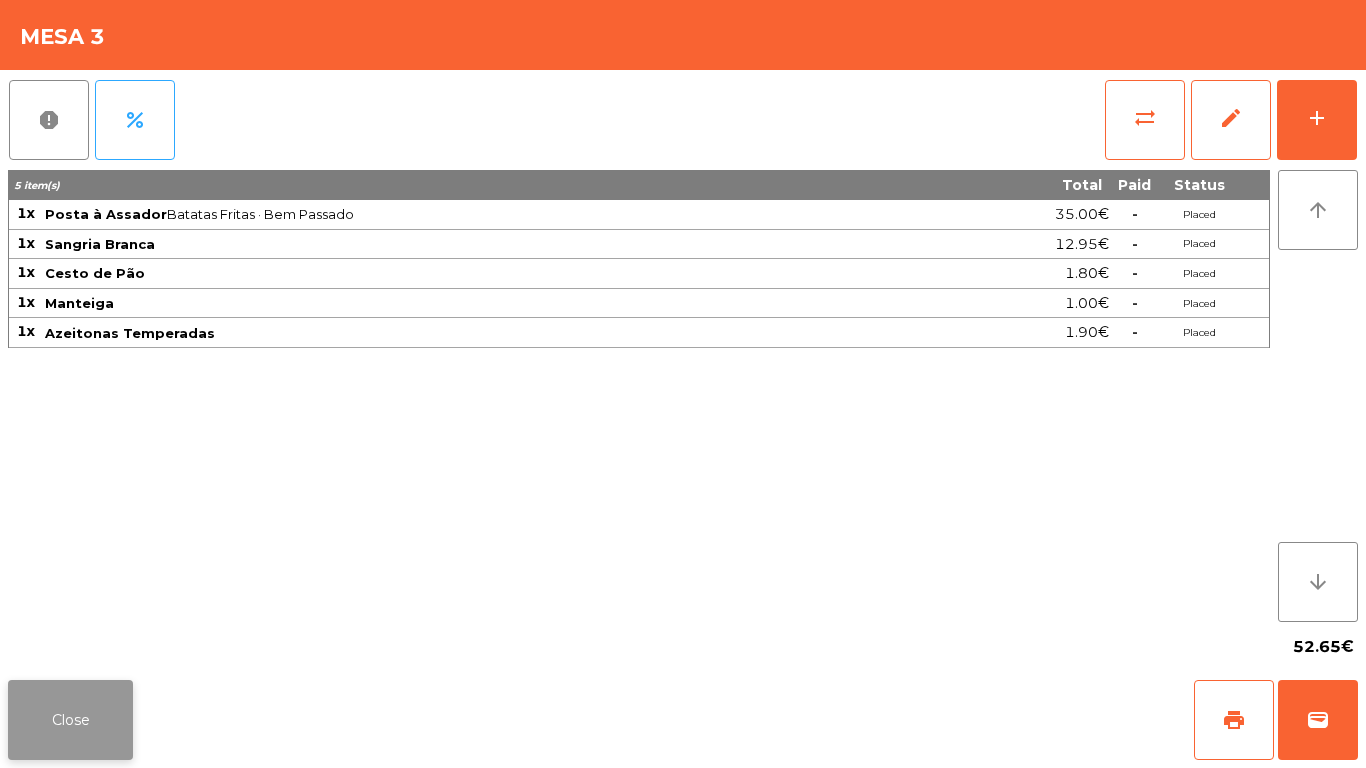 click on "Close" at bounding box center (70, 720) 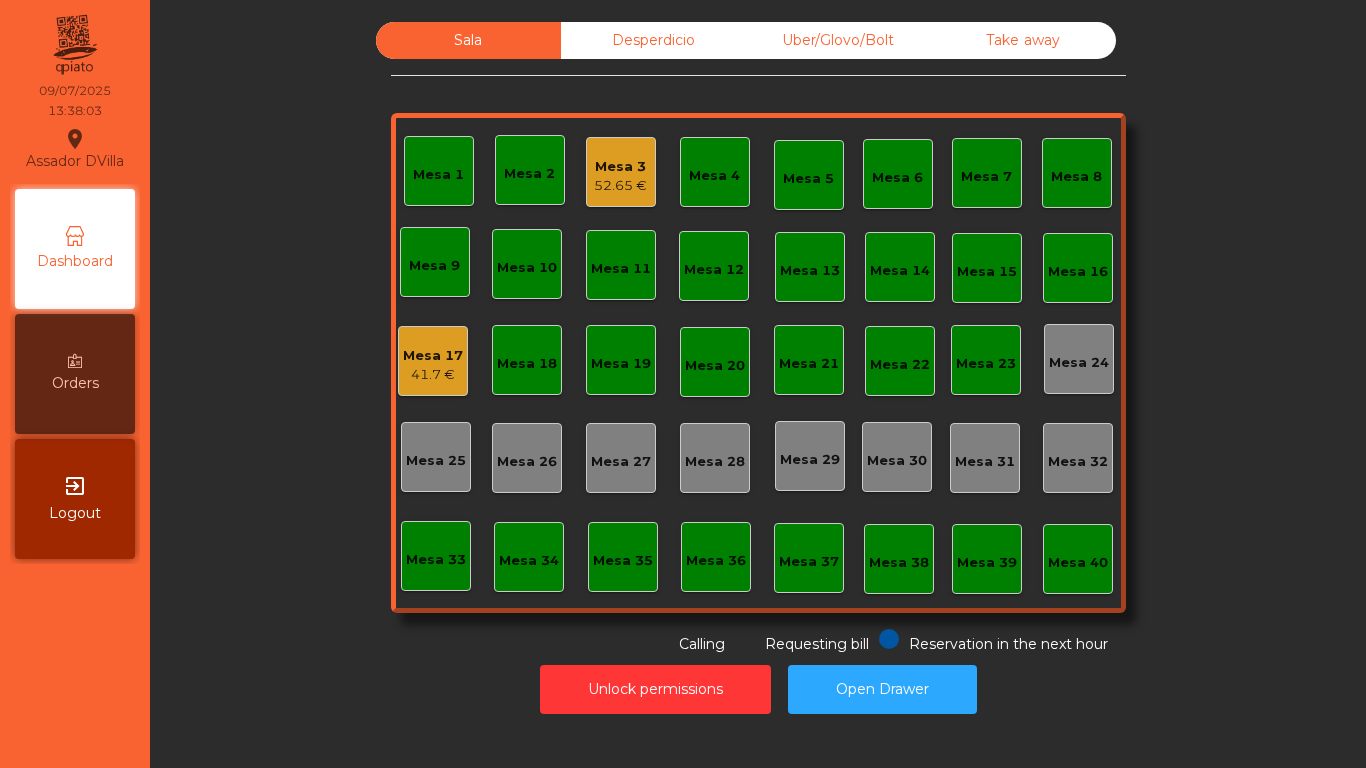 click on "52.65 €" at bounding box center (620, 186) 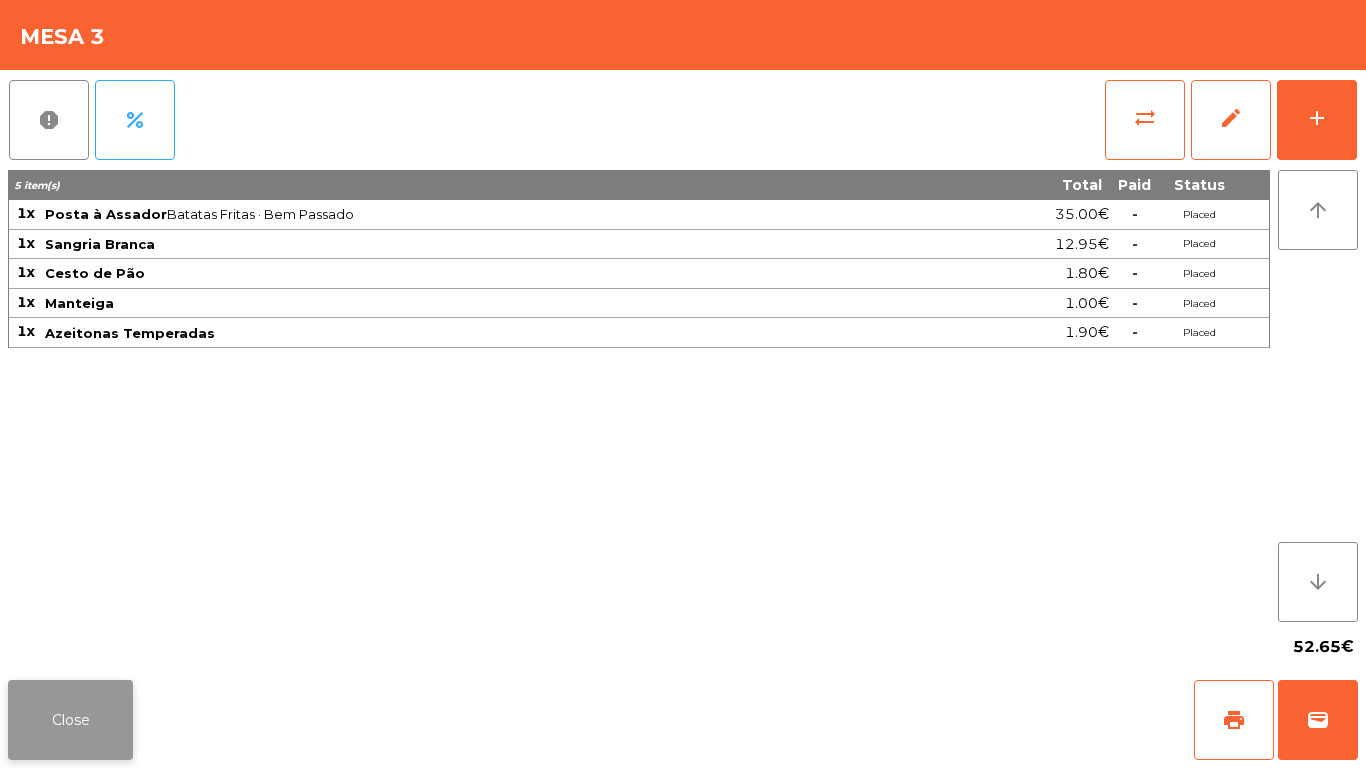 click on "Close" at bounding box center [70, 720] 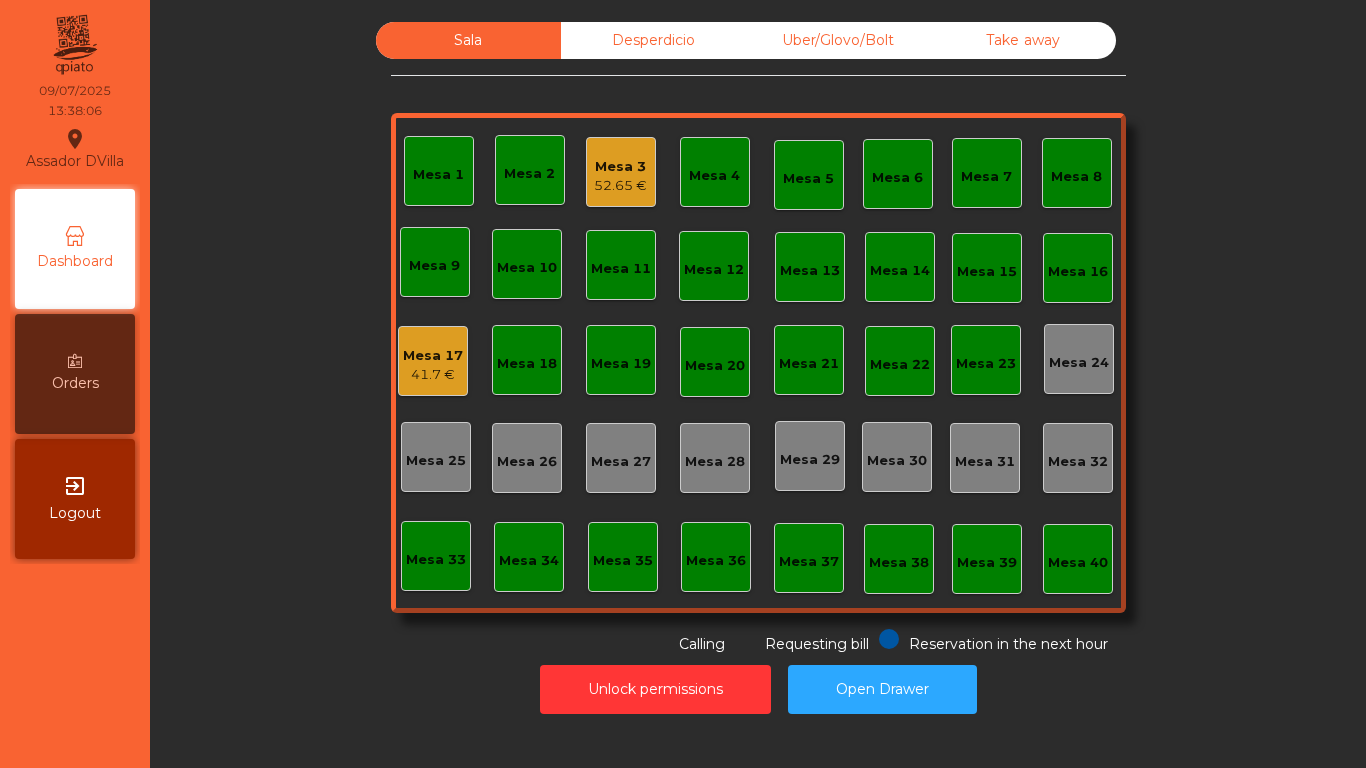 click on "Unlock permissions   Open Drawer" at bounding box center (758, 689) 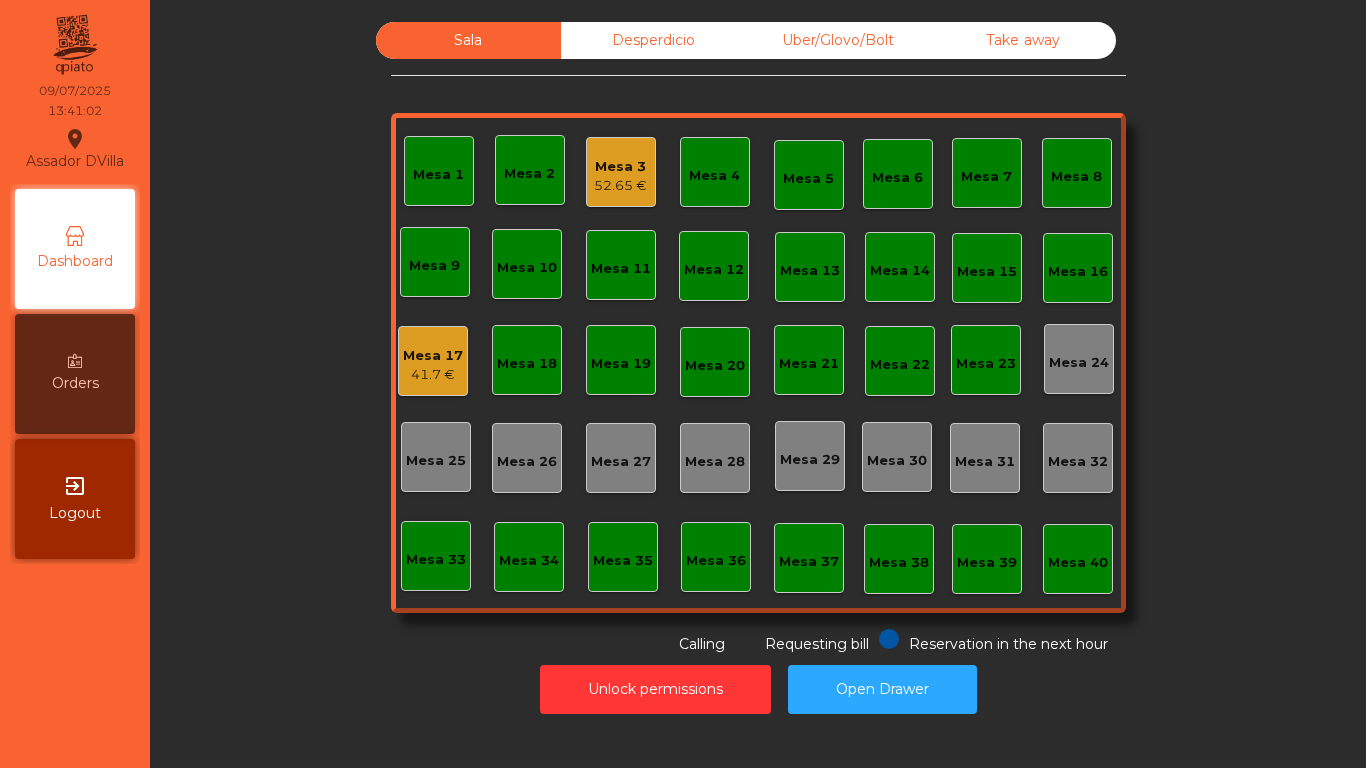 click on "52.65 €" at bounding box center [620, 186] 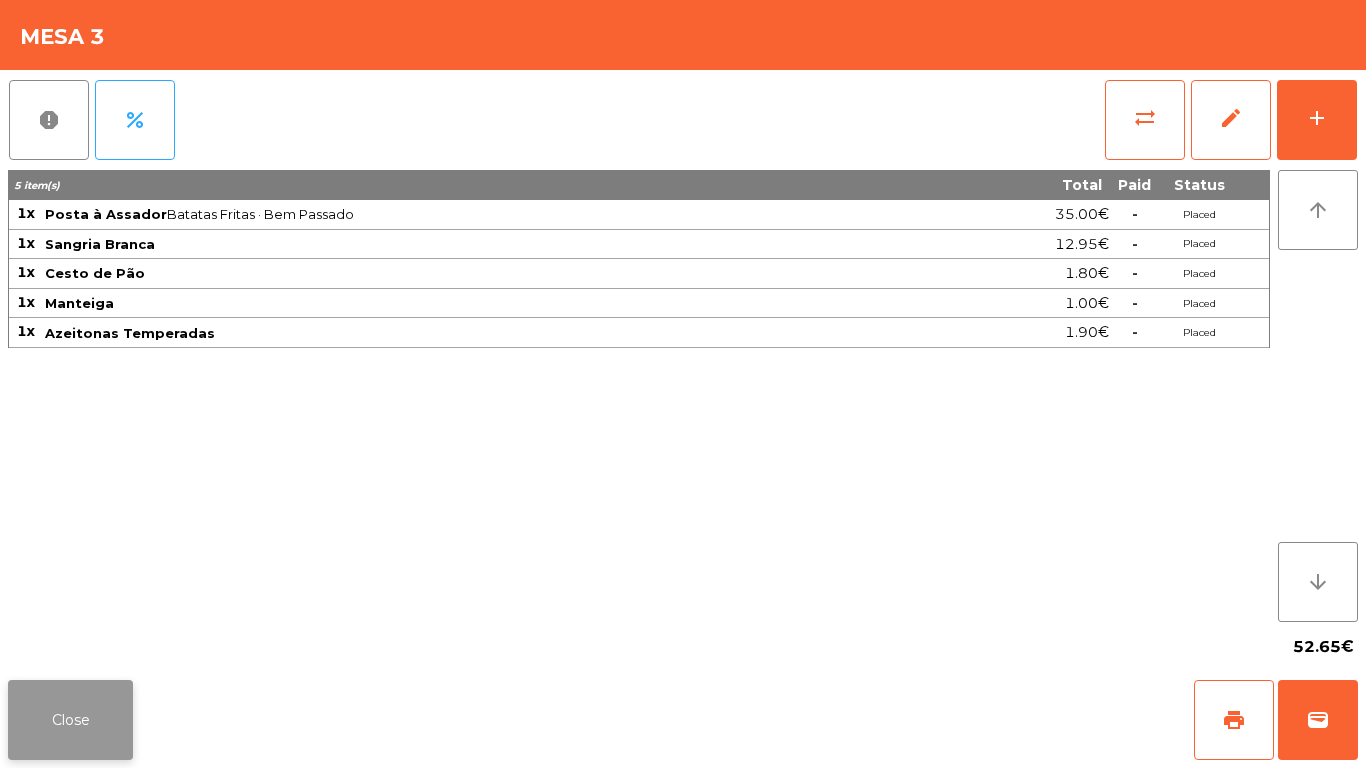 click on "Close" at bounding box center (70, 720) 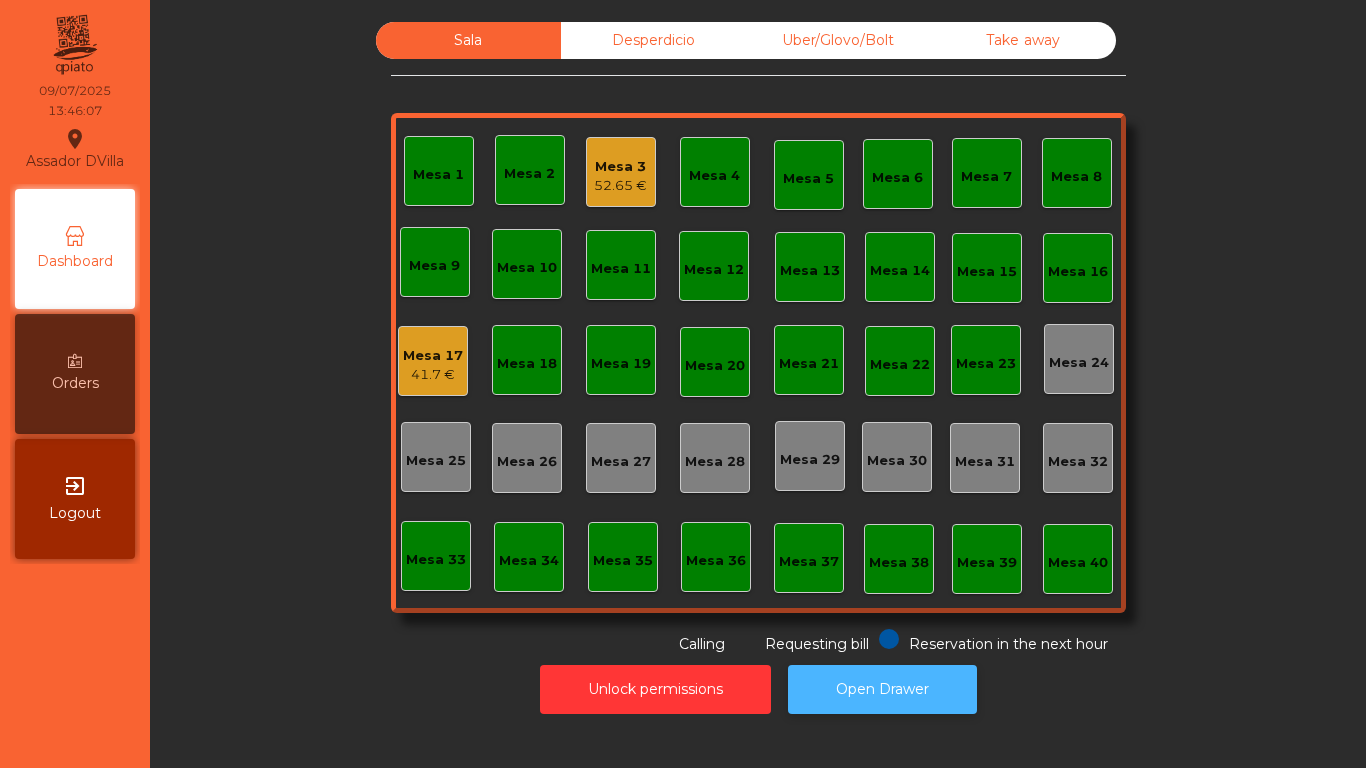 click on "Open Drawer" at bounding box center (882, 689) 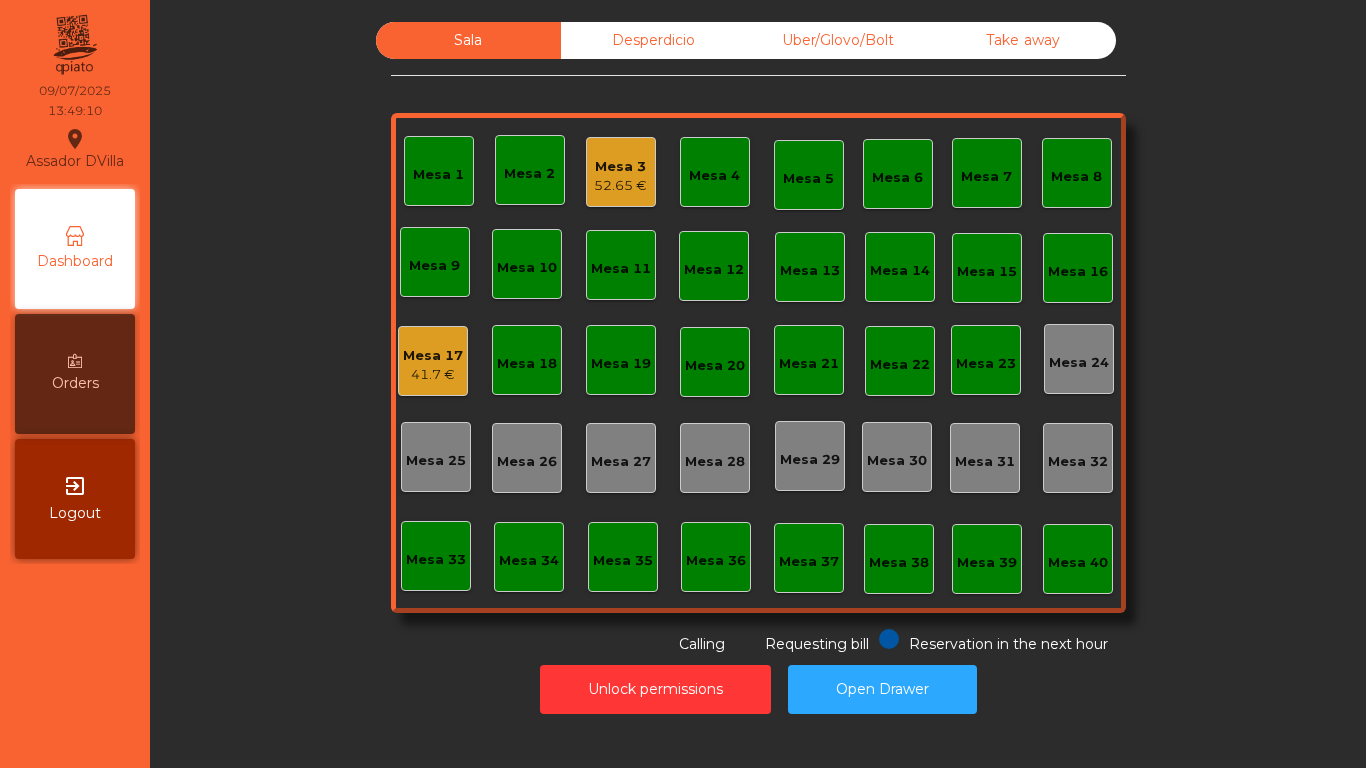 click on "Mesa 17" at bounding box center (620, 167) 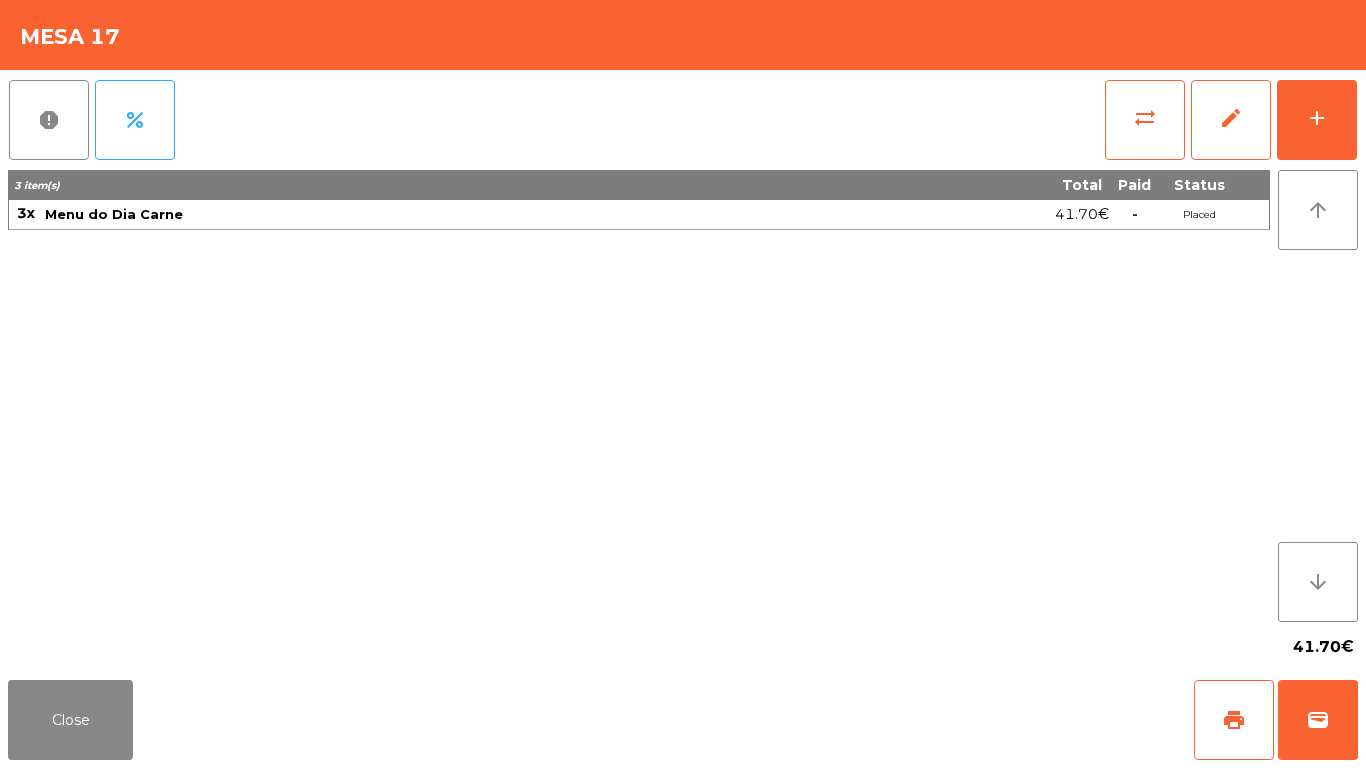 click on "report   percent   sync_alt   edit   add  3 item(s) Total Paid Status 3x Menu do Dia Carne 41.70€  -  Placed arrow_upward arrow_downward  41.70€" at bounding box center [683, 371] 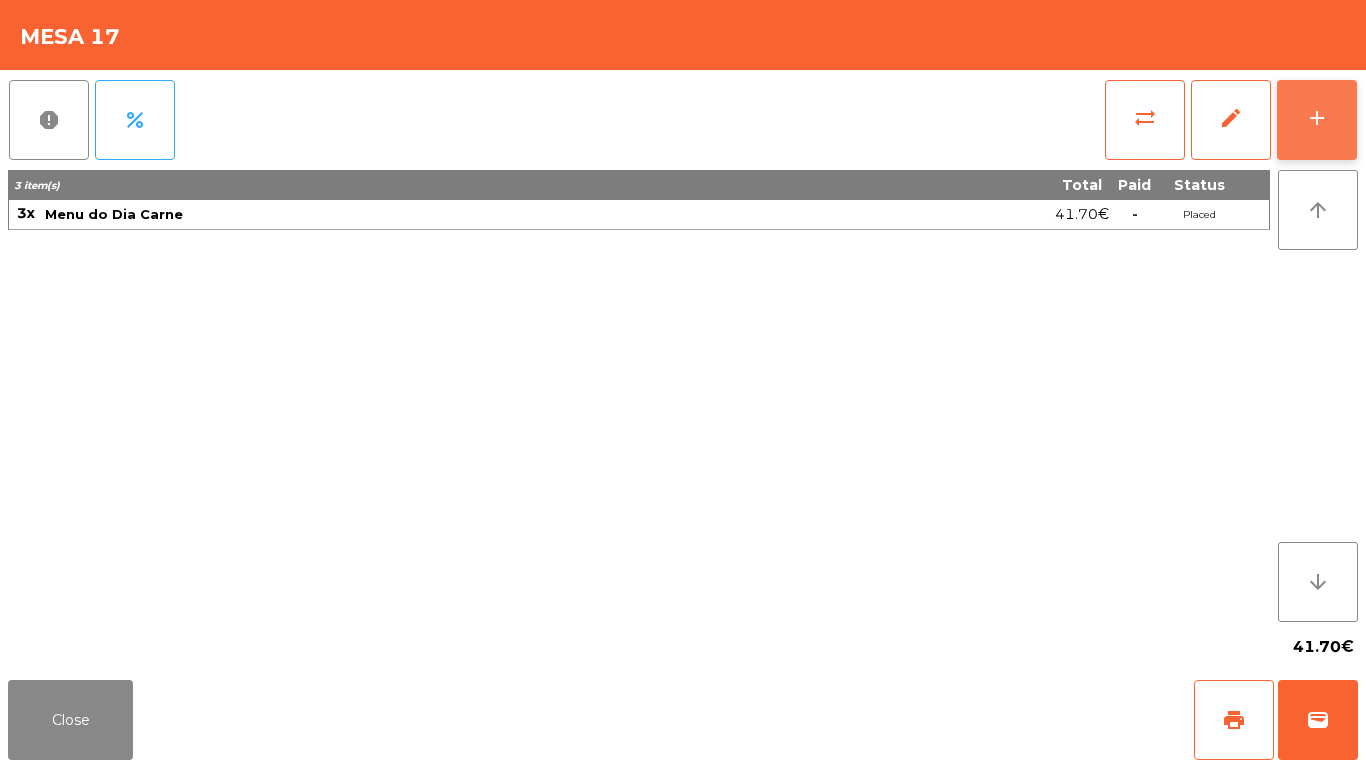 click on "add" at bounding box center [1317, 120] 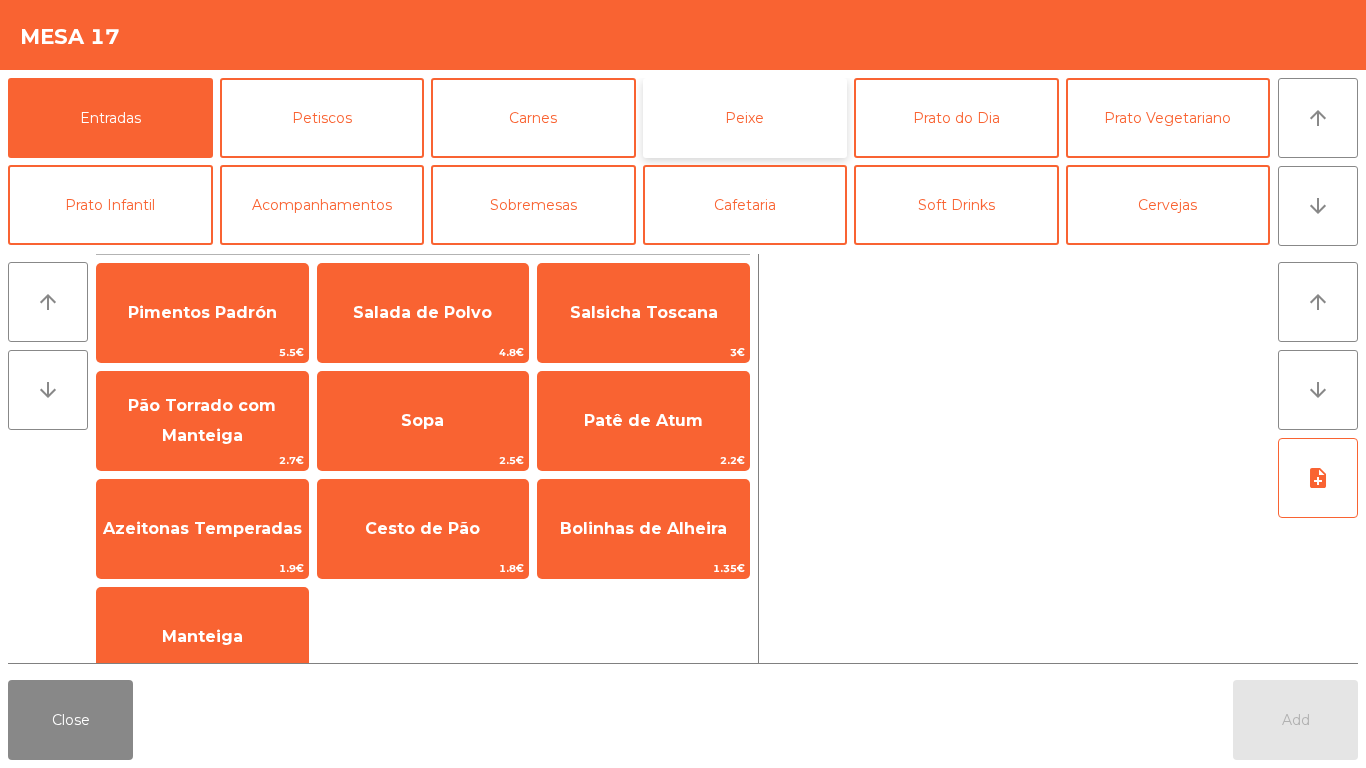 click on "Peixe" at bounding box center [745, 118] 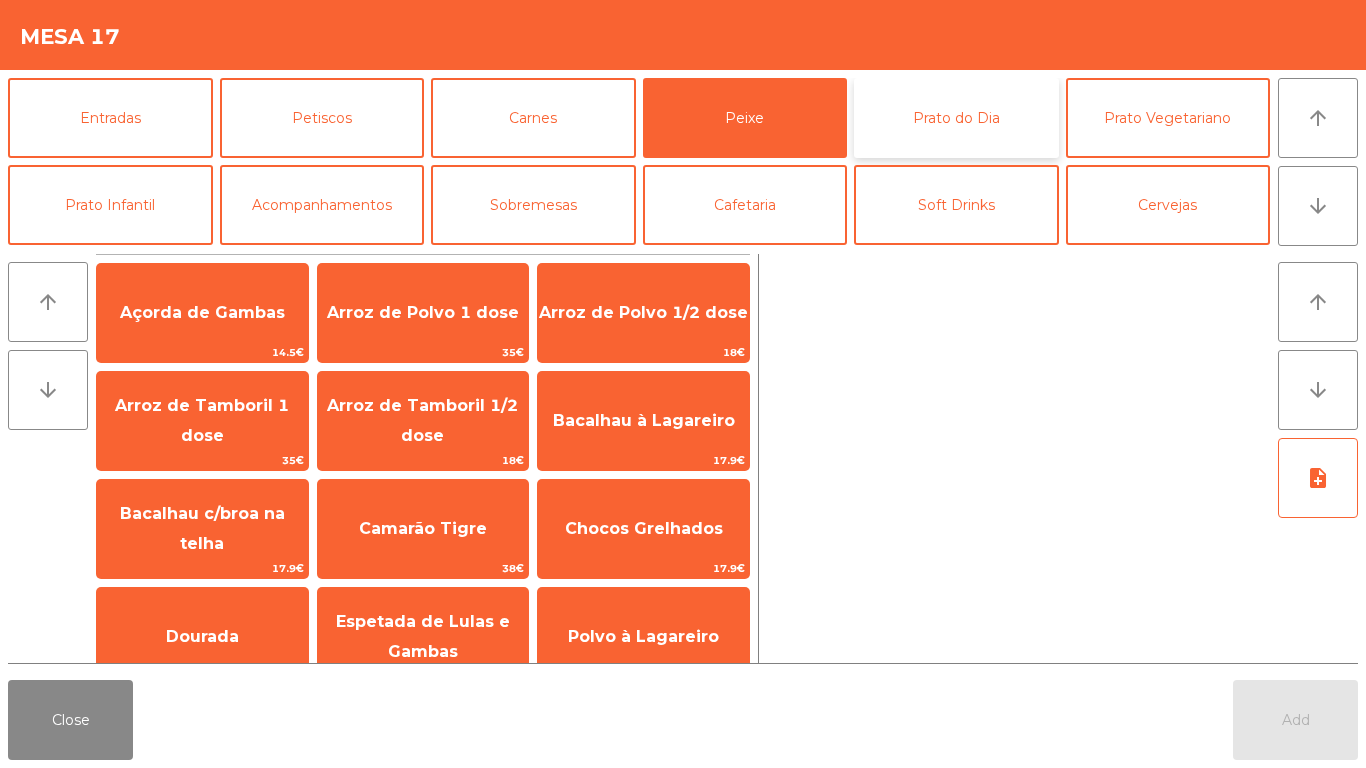 click on "Prato do Dia" at bounding box center (956, 118) 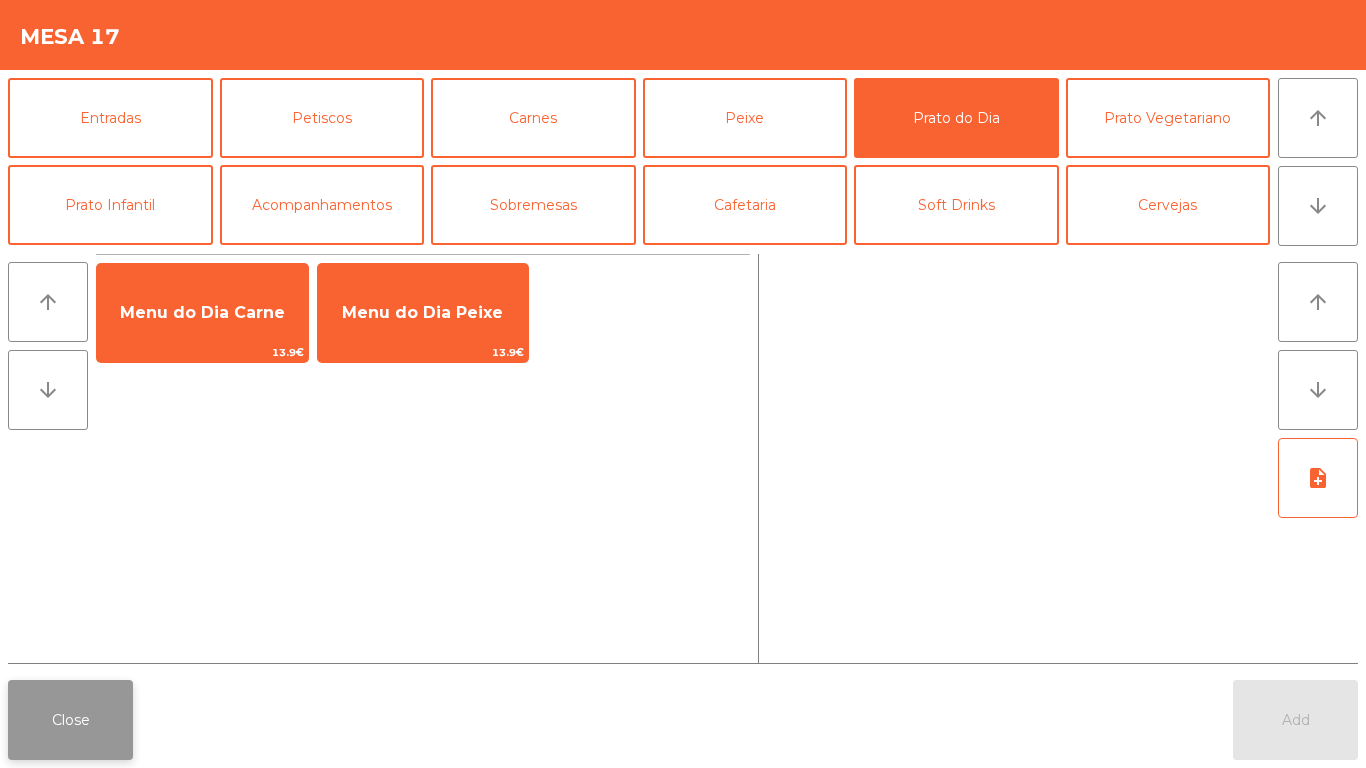 click on "Close" at bounding box center [70, 720] 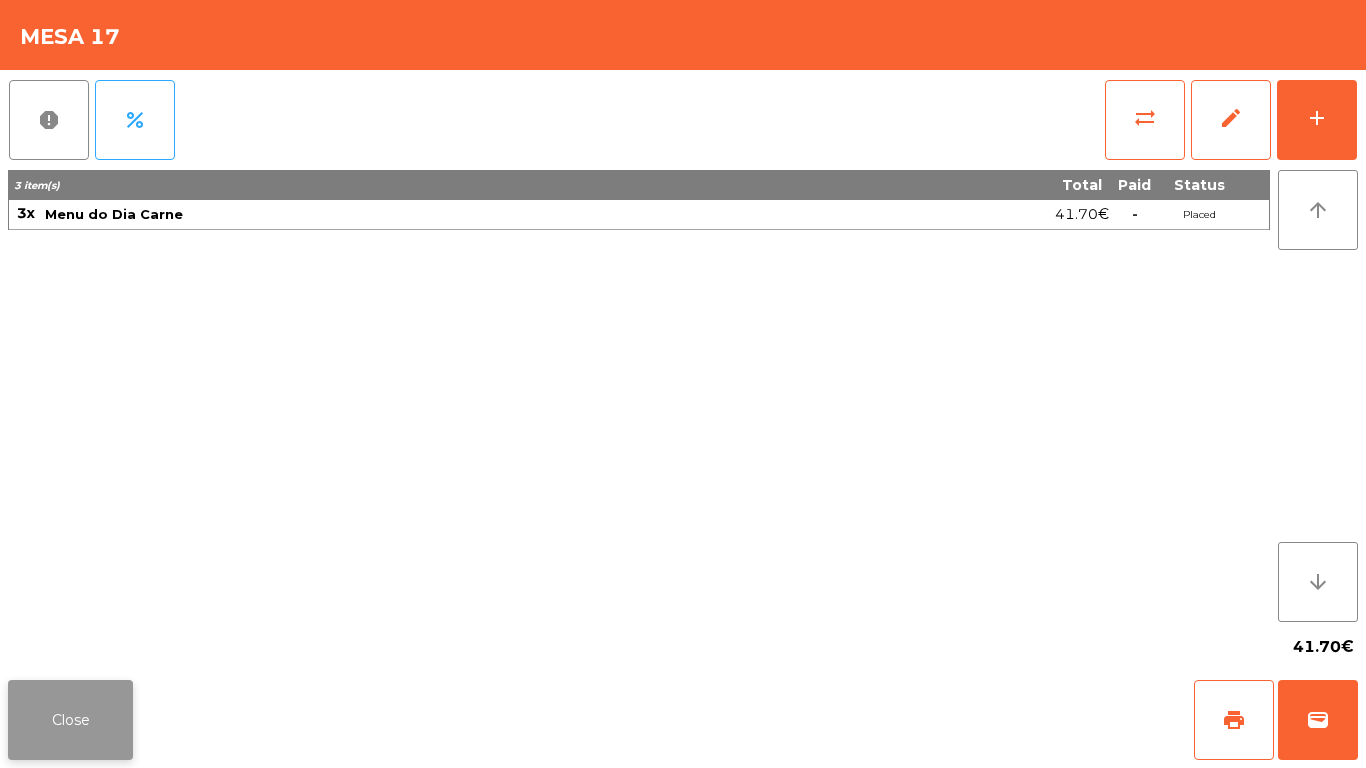 click on "Close" at bounding box center [70, 720] 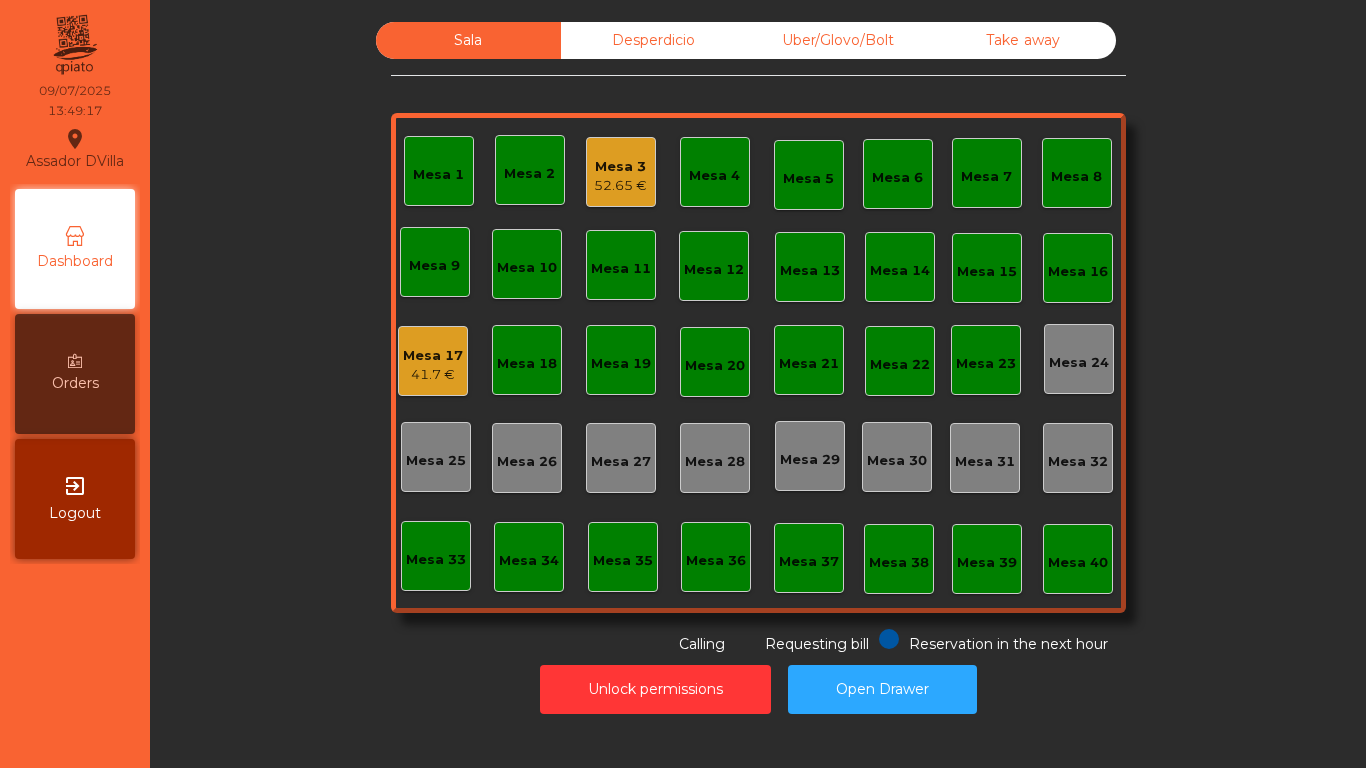 click on "Mesa 17" at bounding box center (620, 167) 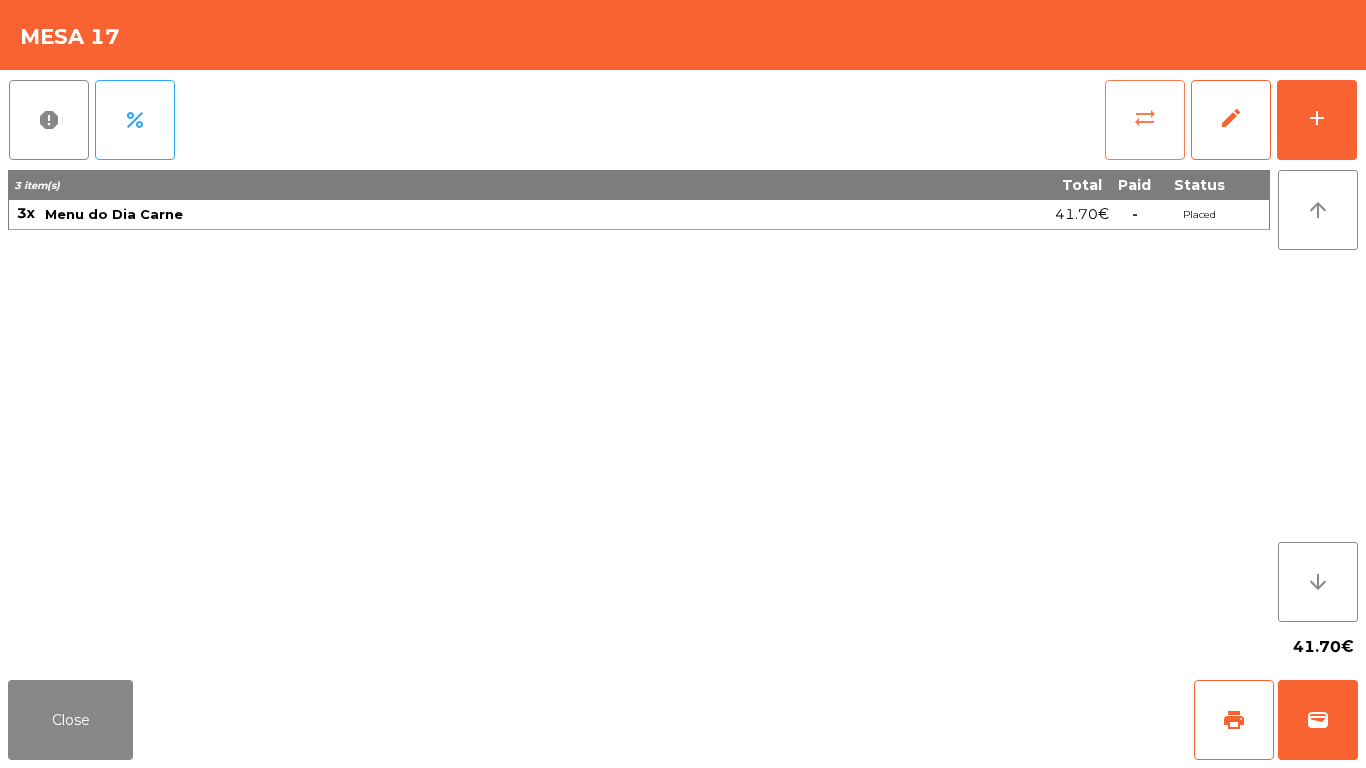 click on "sync_alt" at bounding box center (1145, 120) 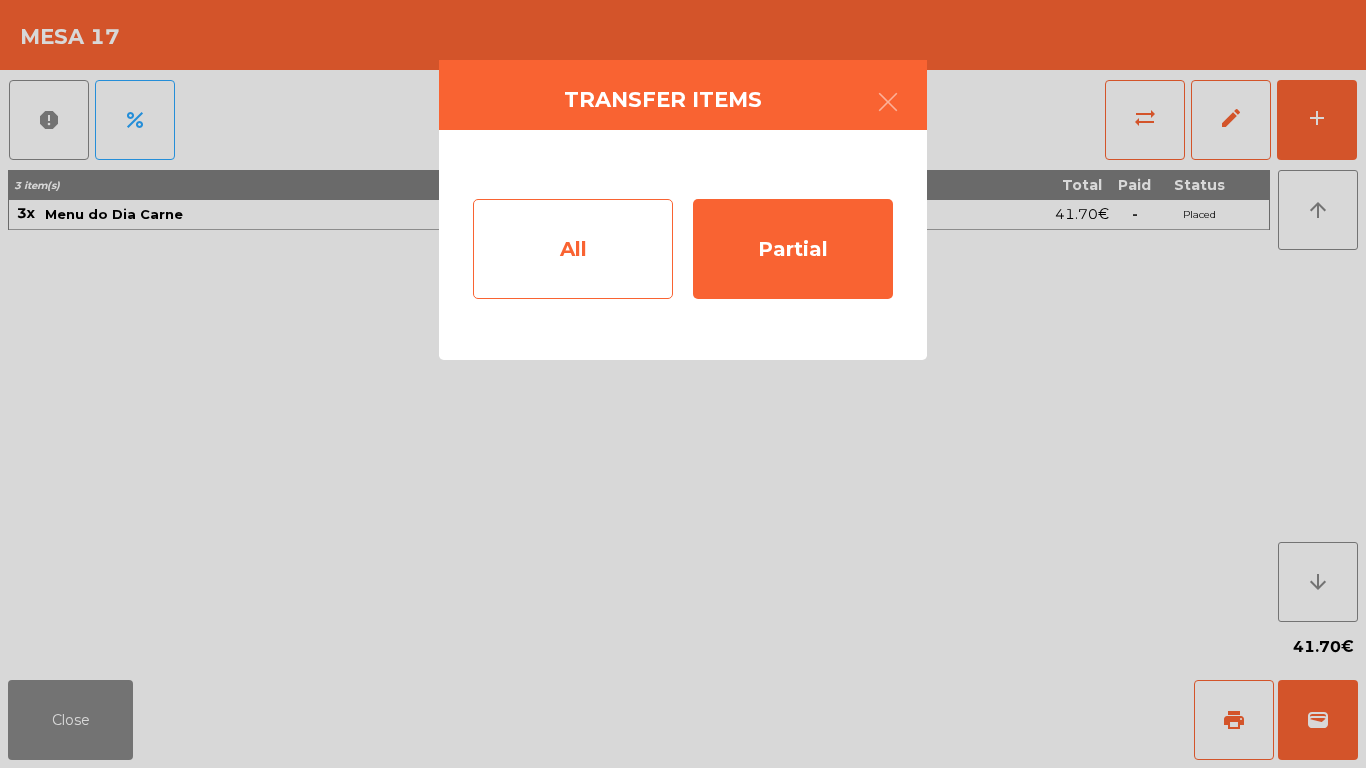 click on "All" at bounding box center [573, 249] 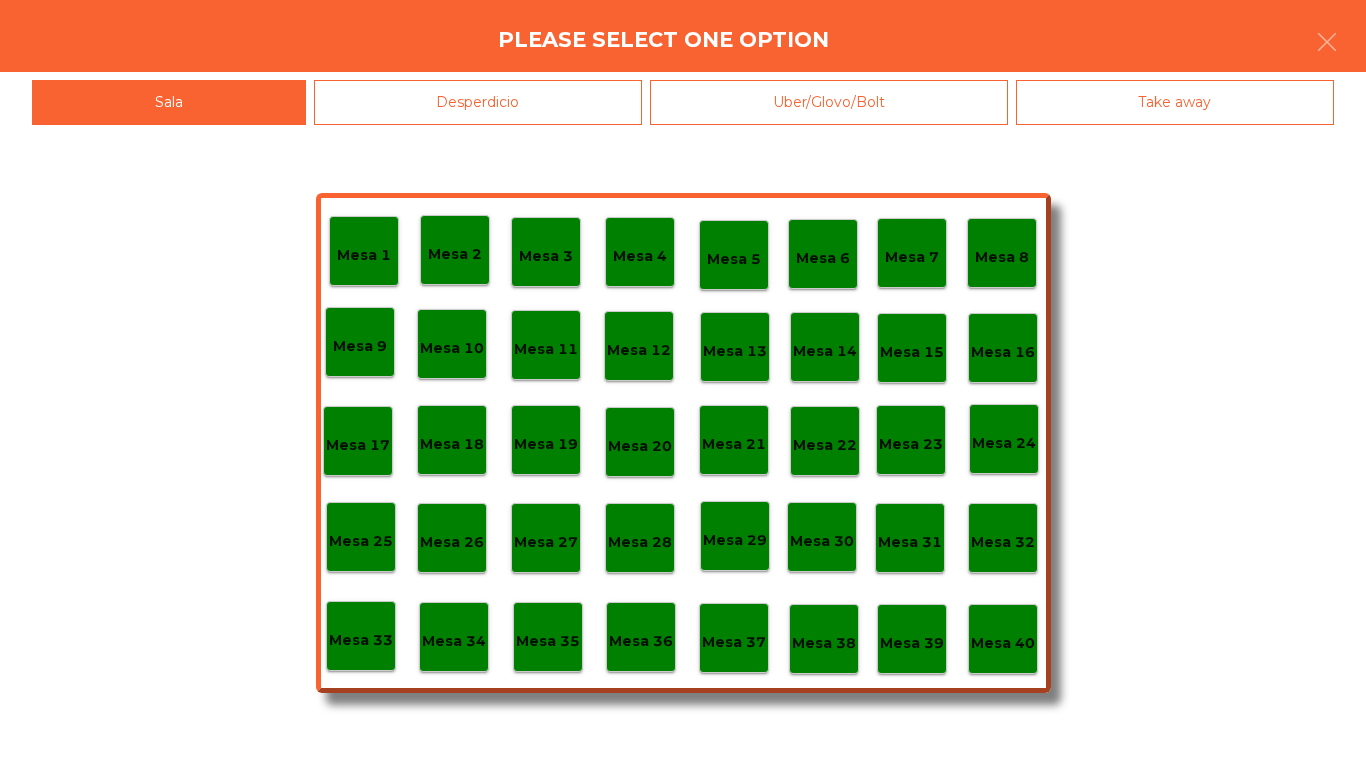 click on "Mesa 40" at bounding box center (364, 251) 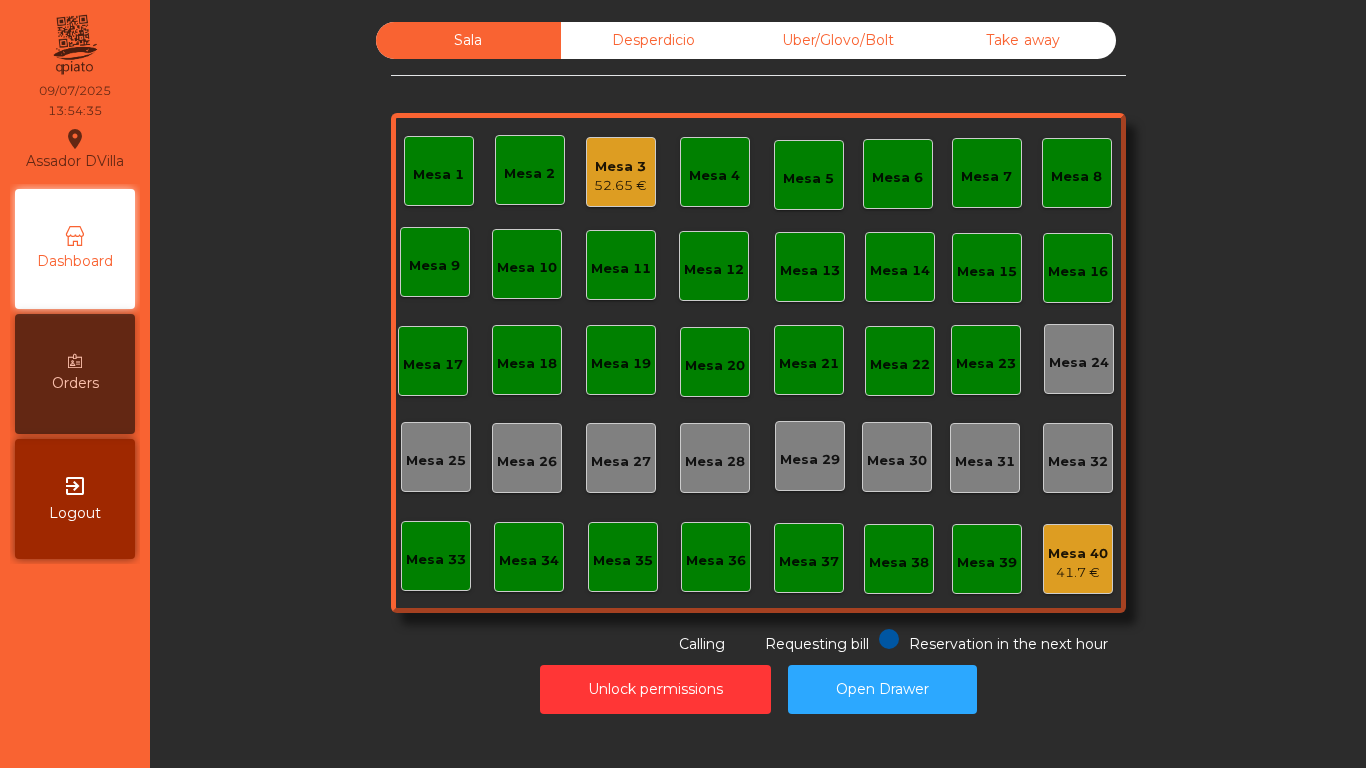 click on "Mesa 3" at bounding box center [620, 167] 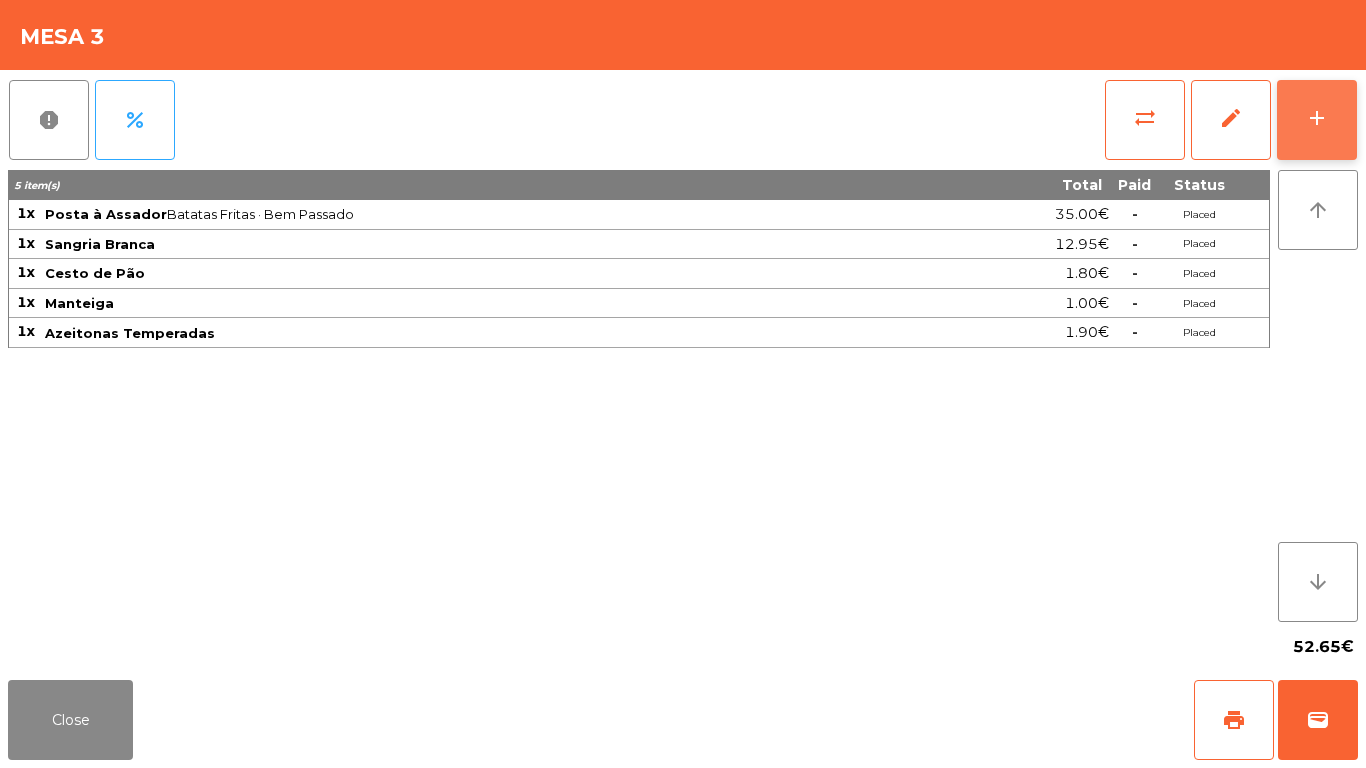 click on "add" at bounding box center [1317, 120] 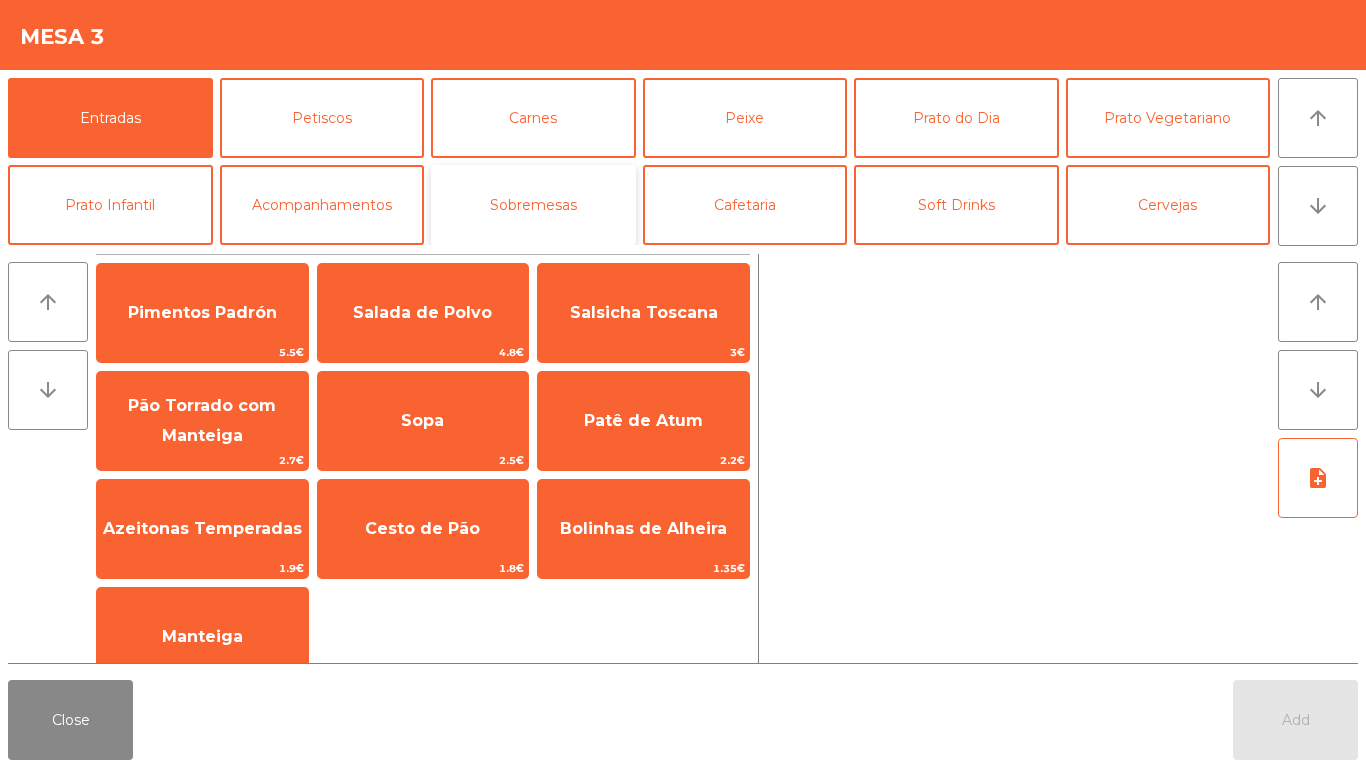 click on "Sobremesas" at bounding box center [533, 205] 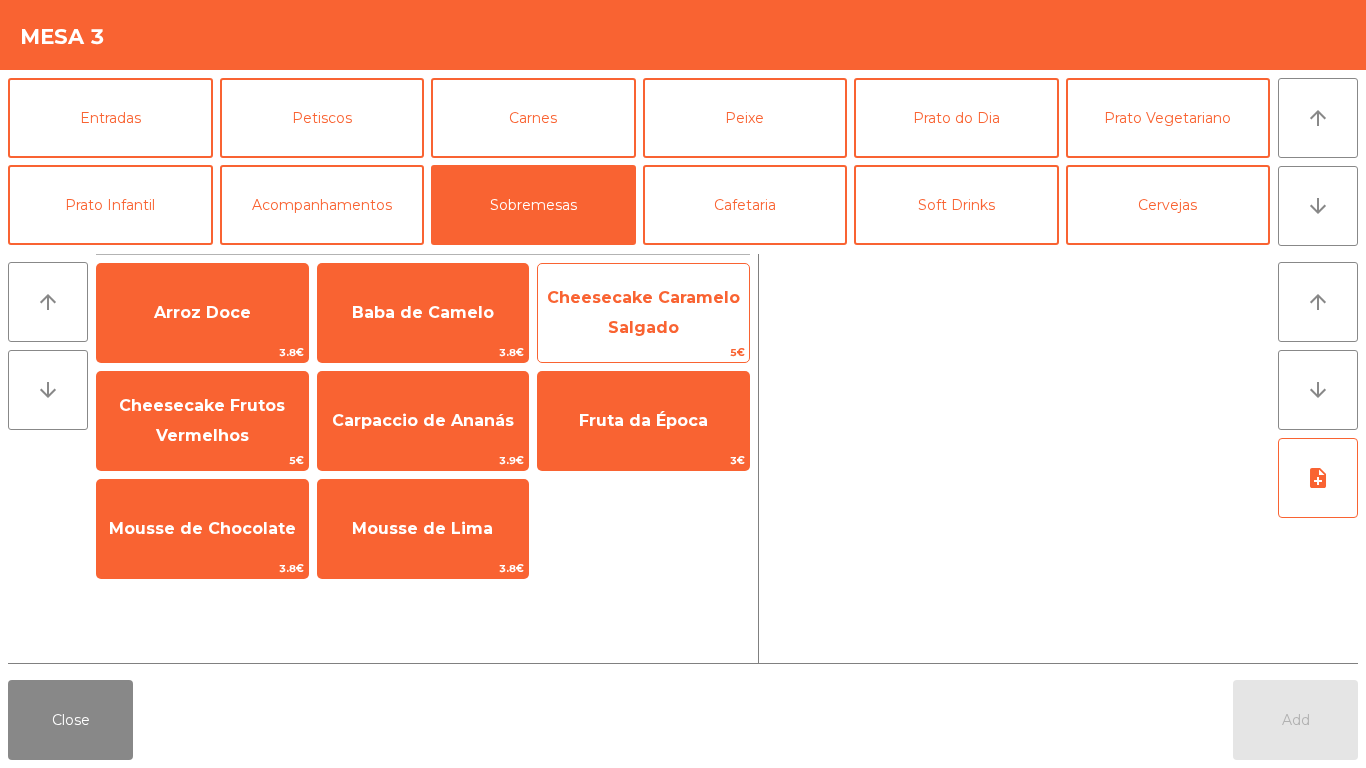 click on "Cheesecake Caramelo Salgado" at bounding box center (202, 312) 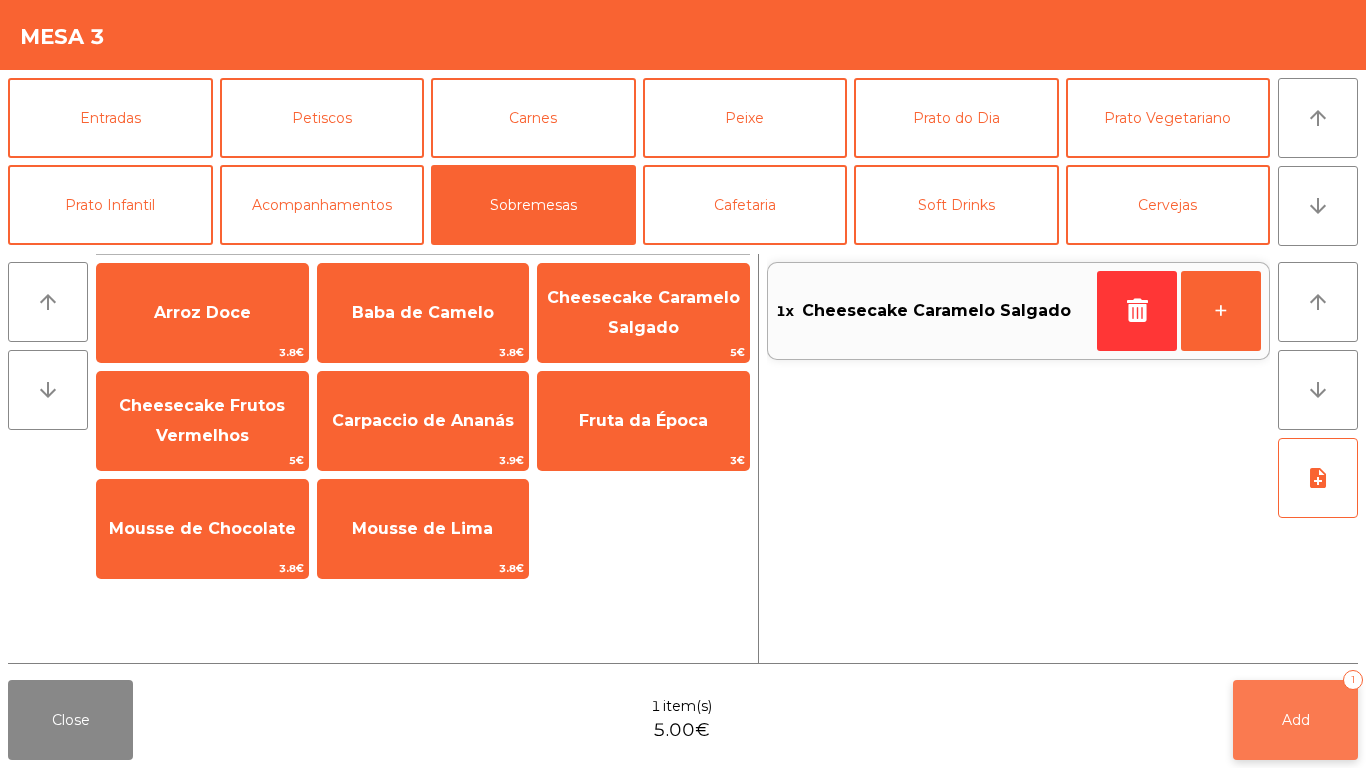 click on "Add   1" at bounding box center (1295, 720) 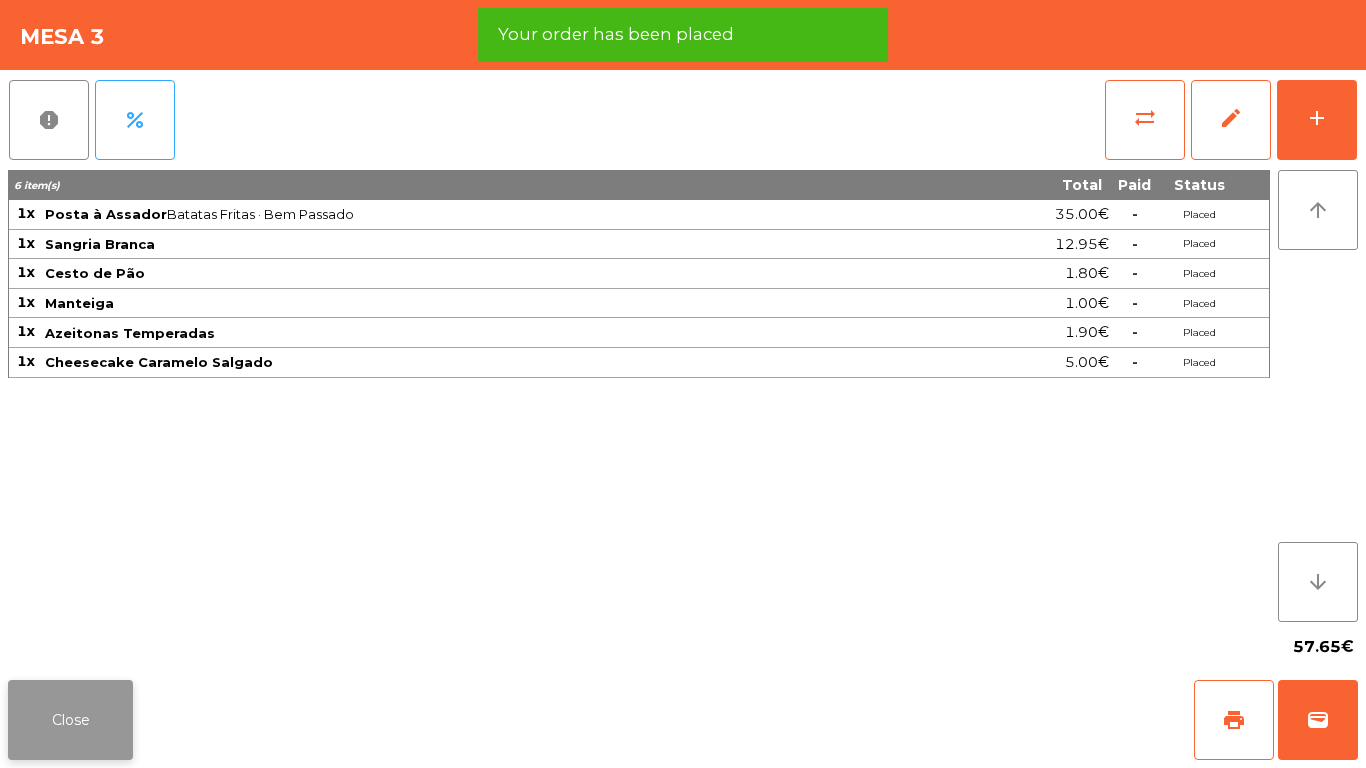 click on "Close" at bounding box center (70, 720) 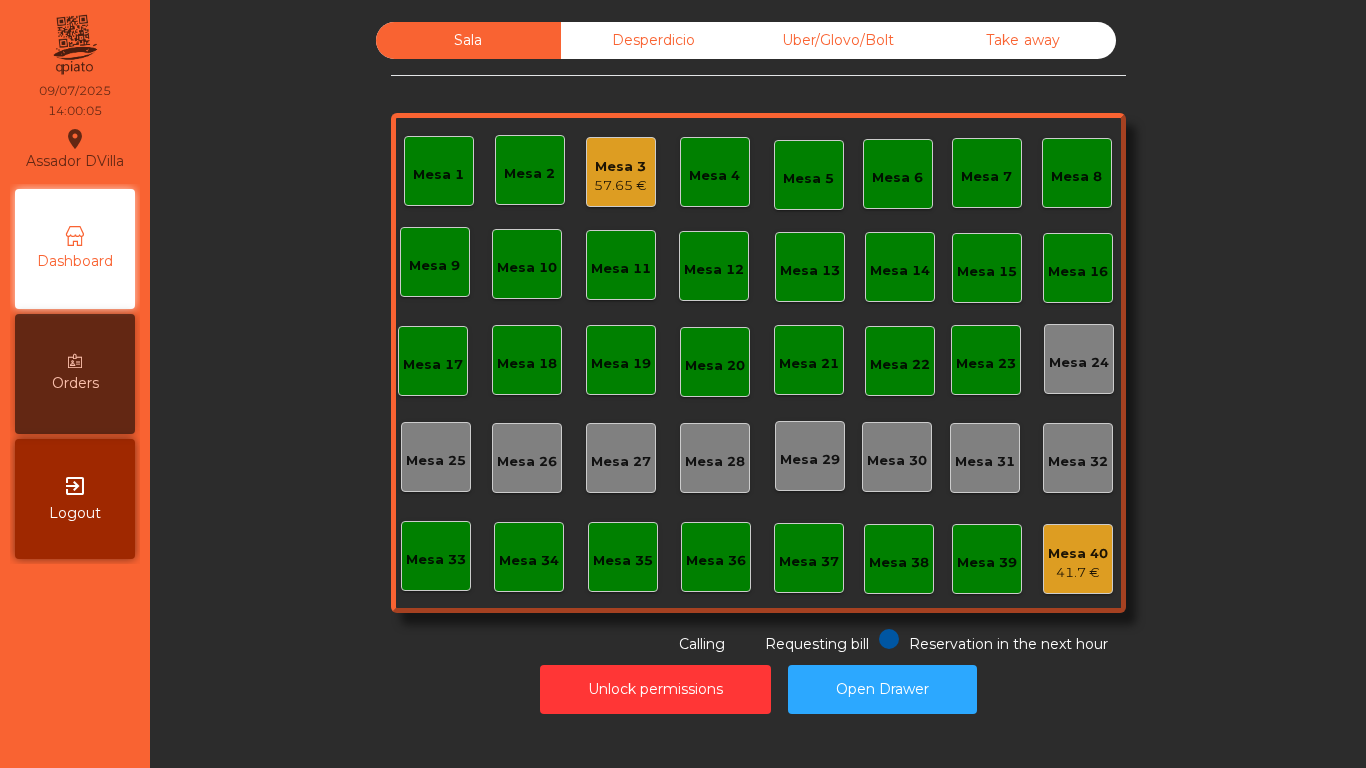 click on "Mesa 3" at bounding box center [620, 167] 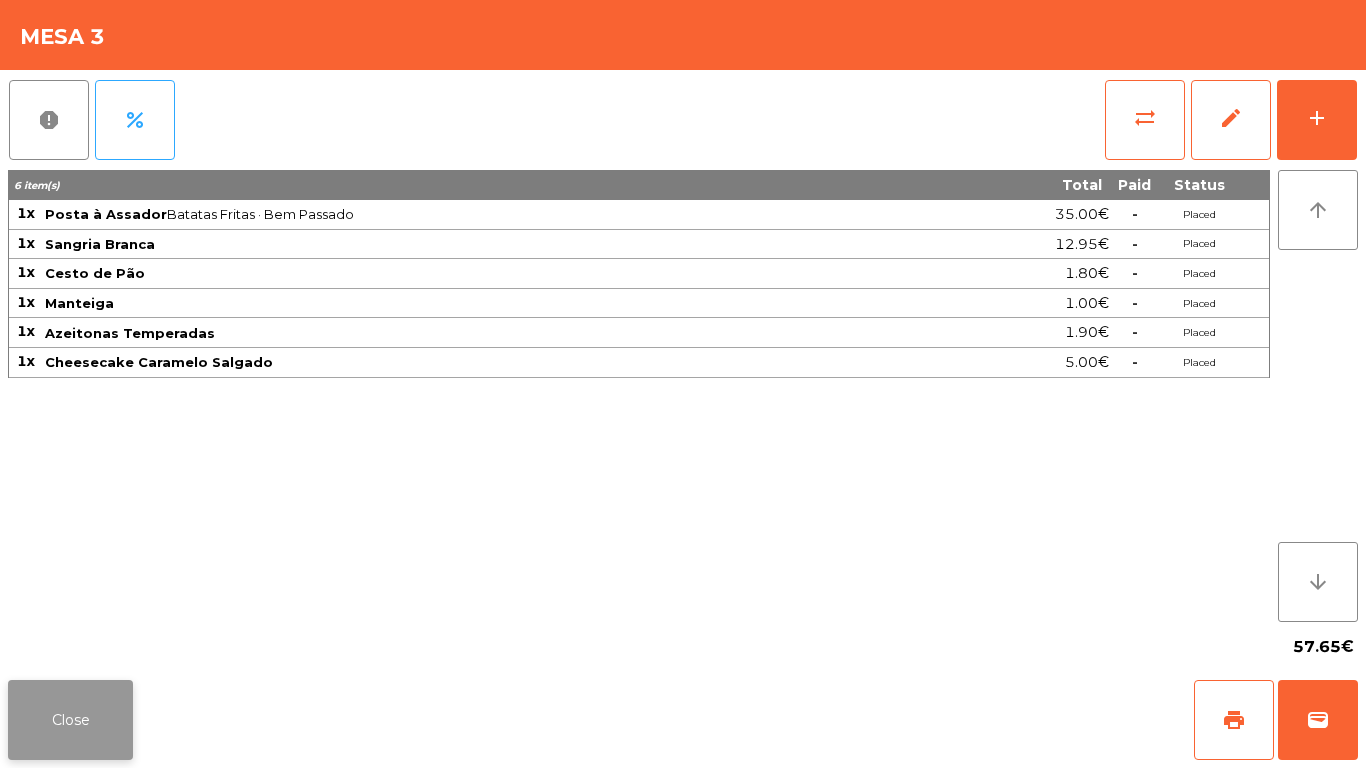 click on "Close" at bounding box center [70, 720] 